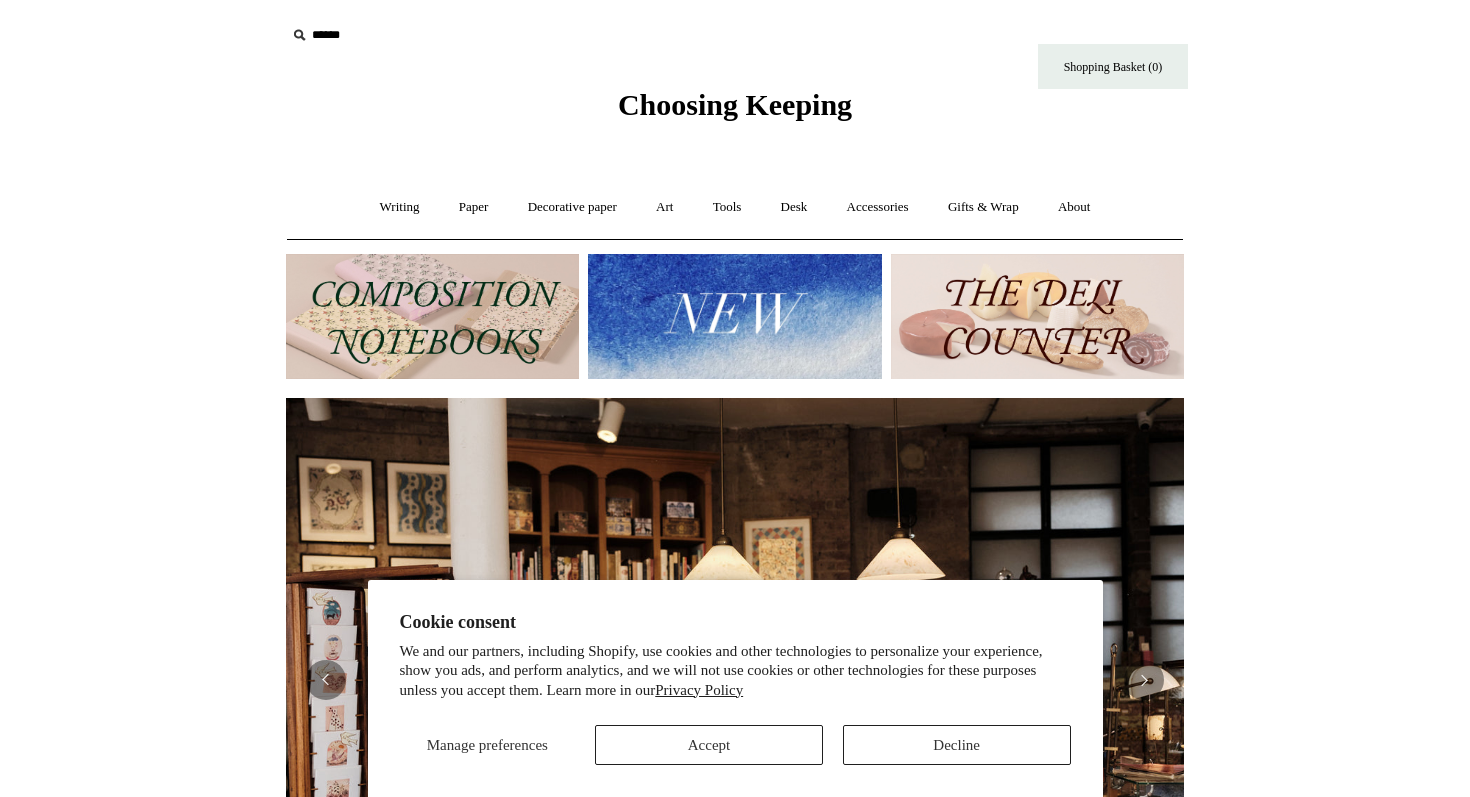 scroll, scrollTop: 64, scrollLeft: 0, axis: vertical 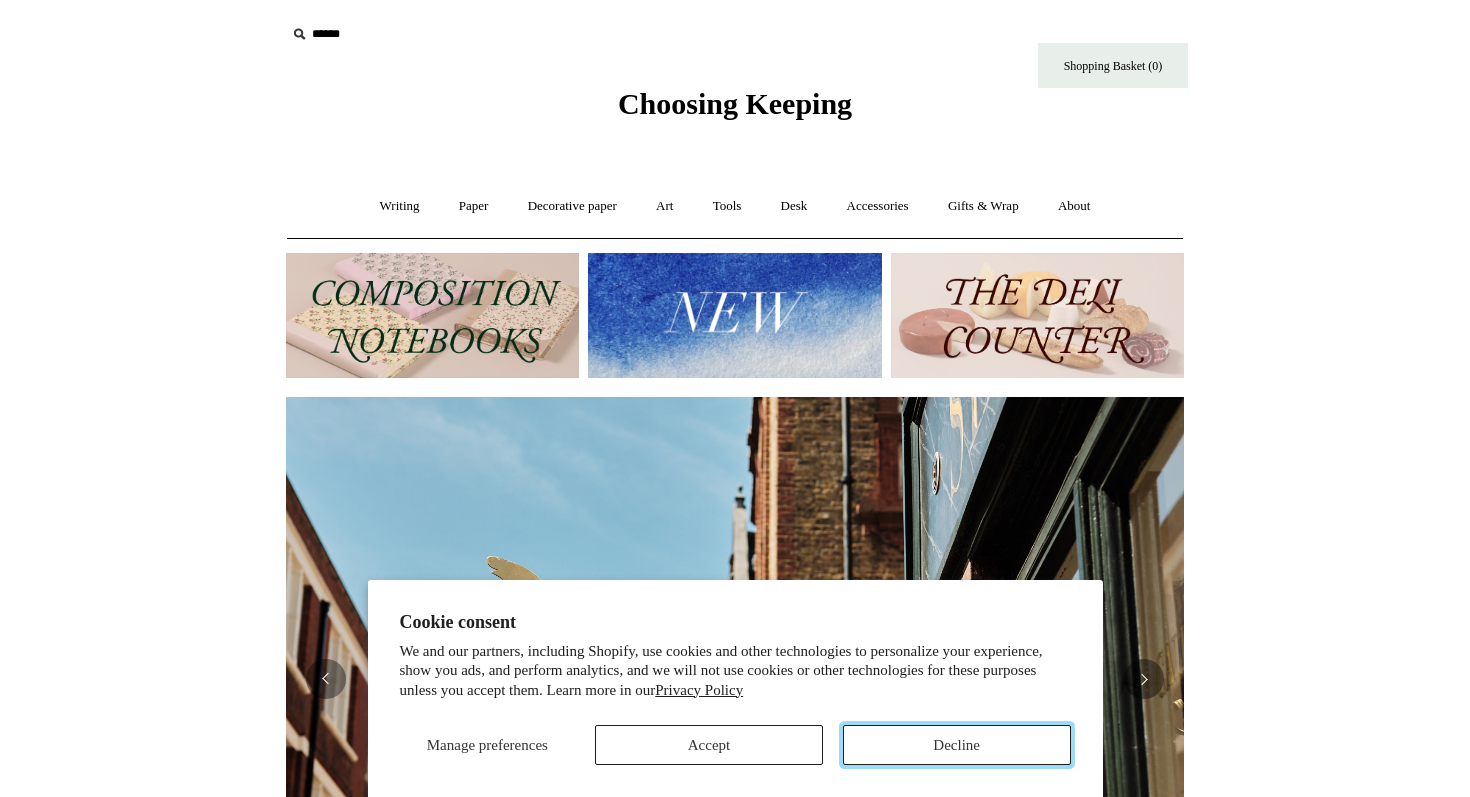 click on "Decline" at bounding box center [957, 745] 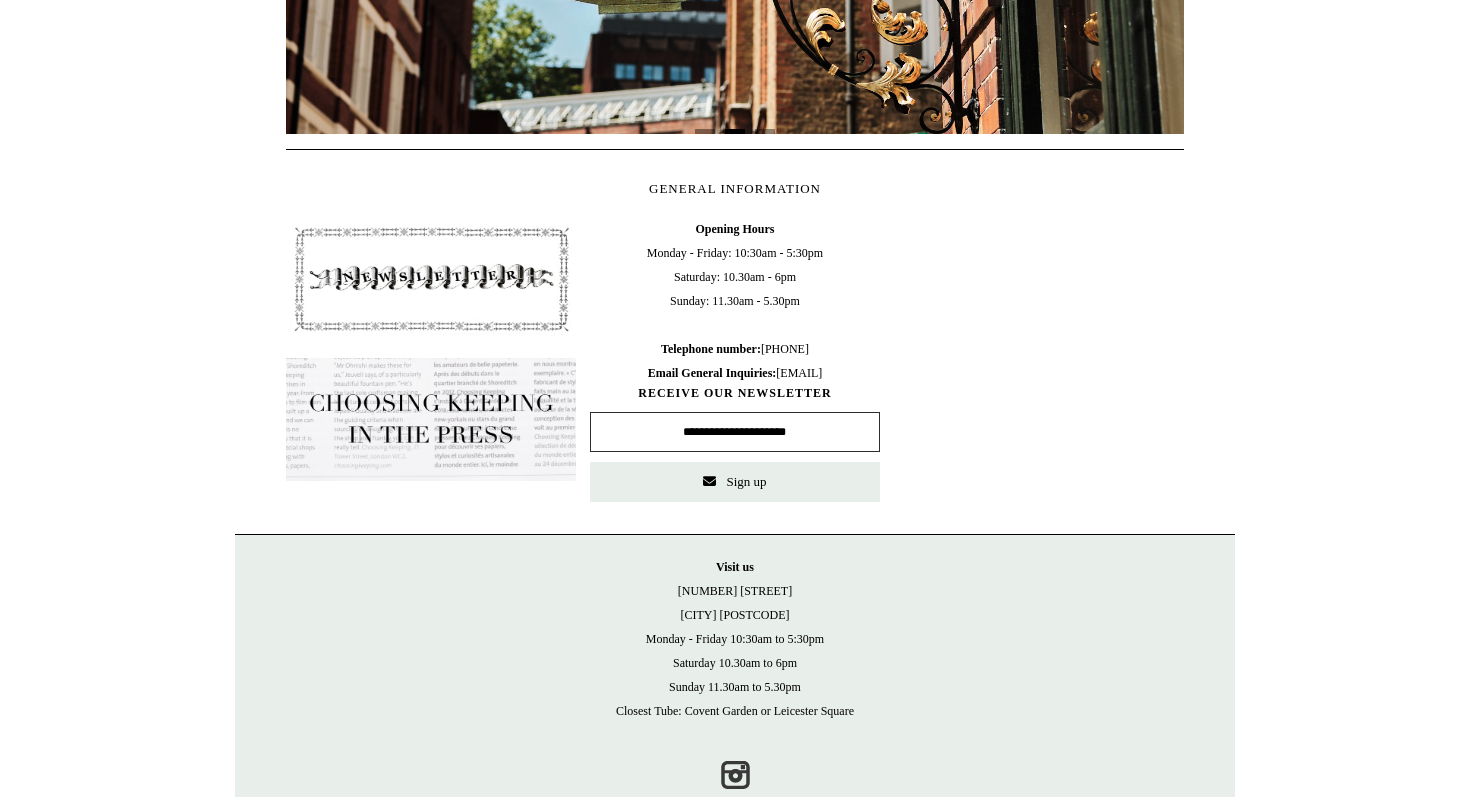 scroll, scrollTop: 887, scrollLeft: 0, axis: vertical 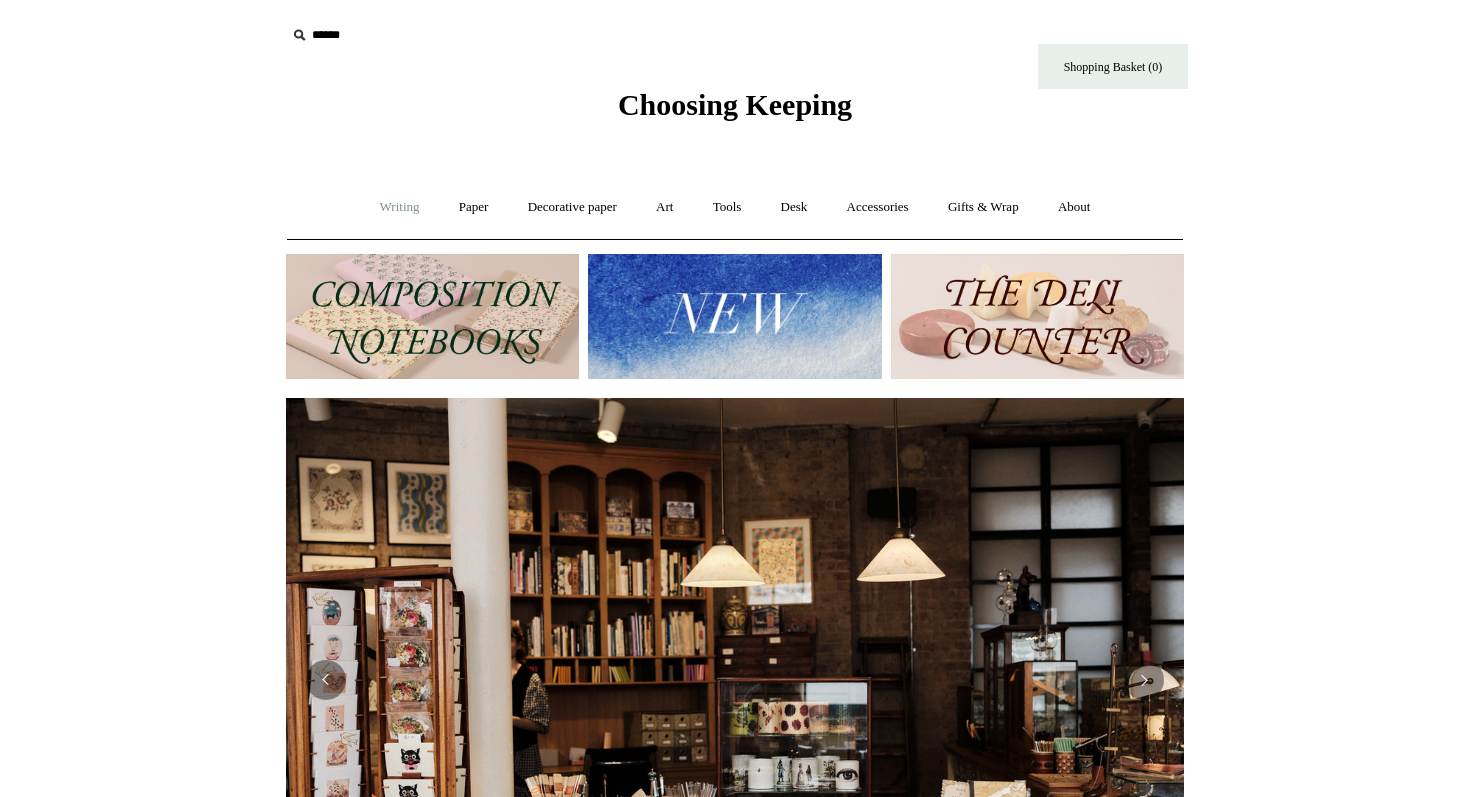 click on "Writing +" at bounding box center [400, 207] 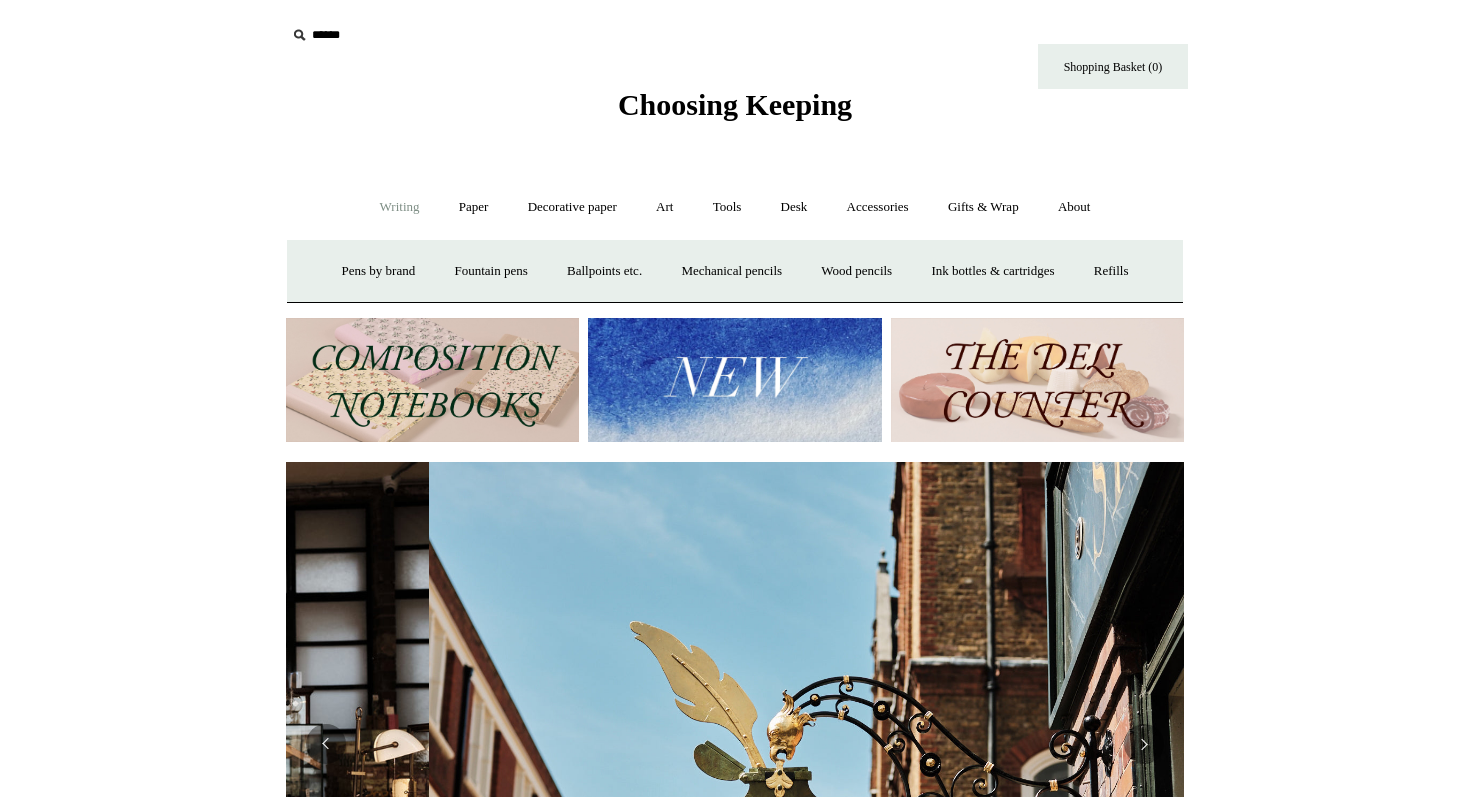 scroll, scrollTop: 0, scrollLeft: 898, axis: horizontal 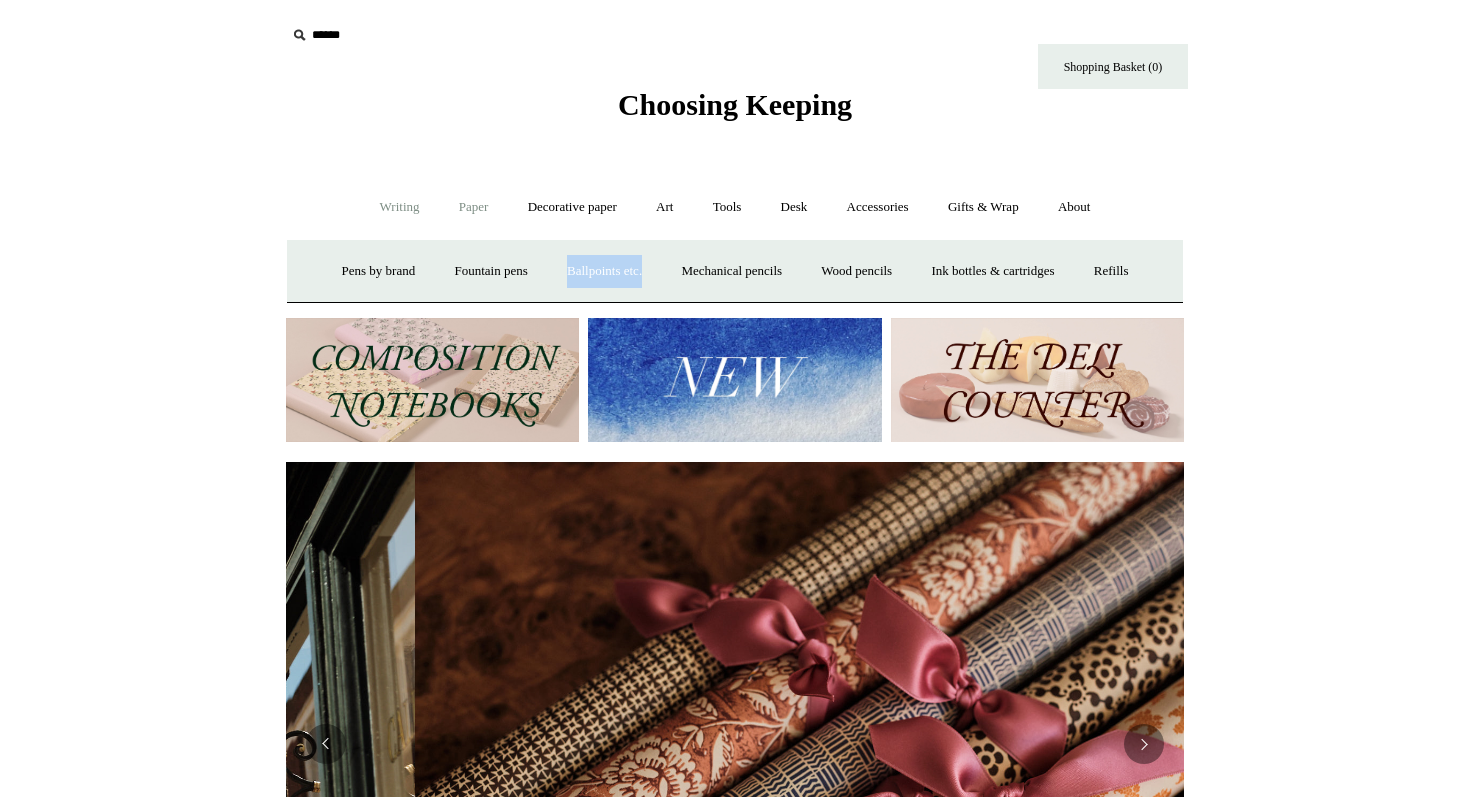 click on "Paper +" at bounding box center (474, 207) 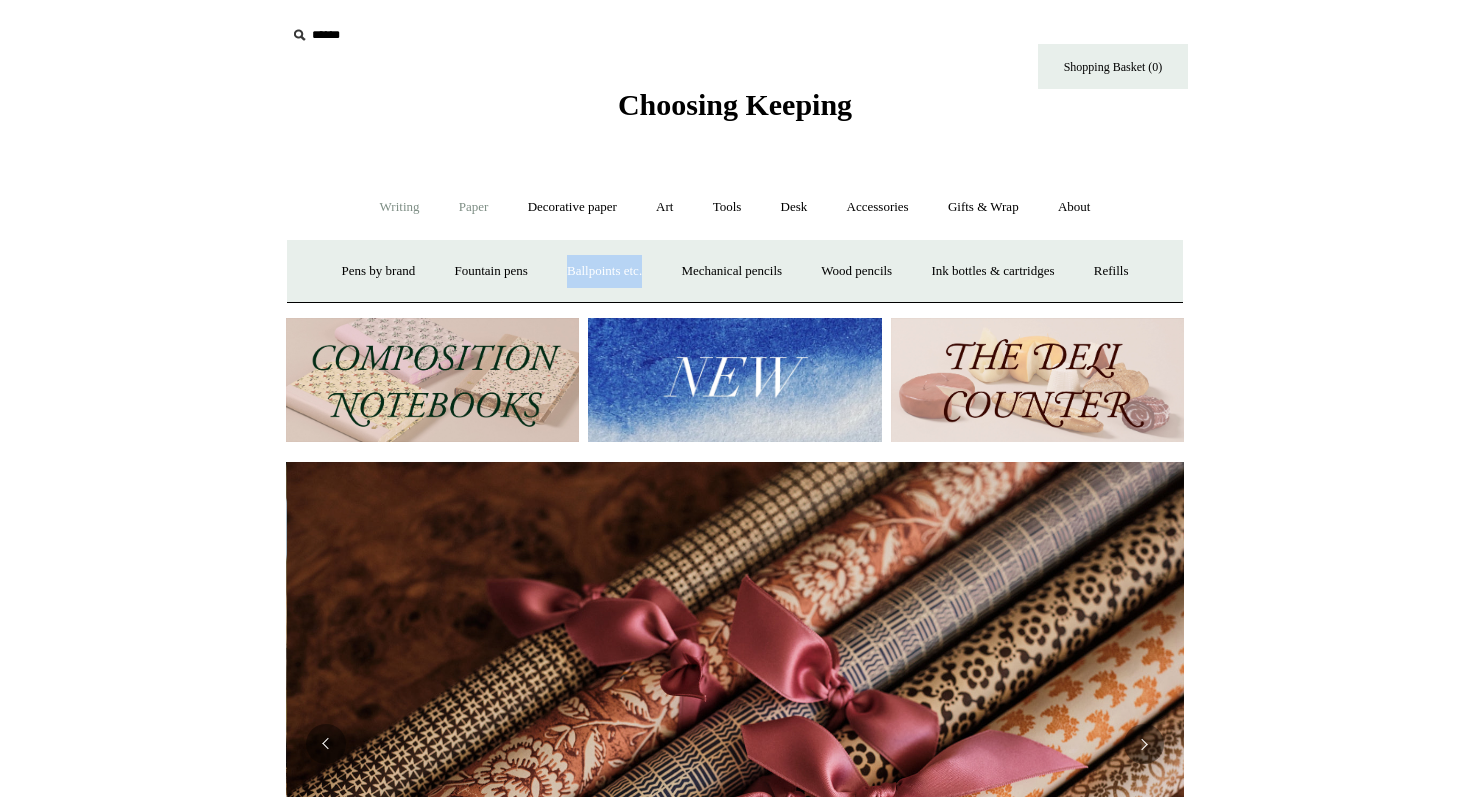 scroll, scrollTop: 0, scrollLeft: 1796, axis: horizontal 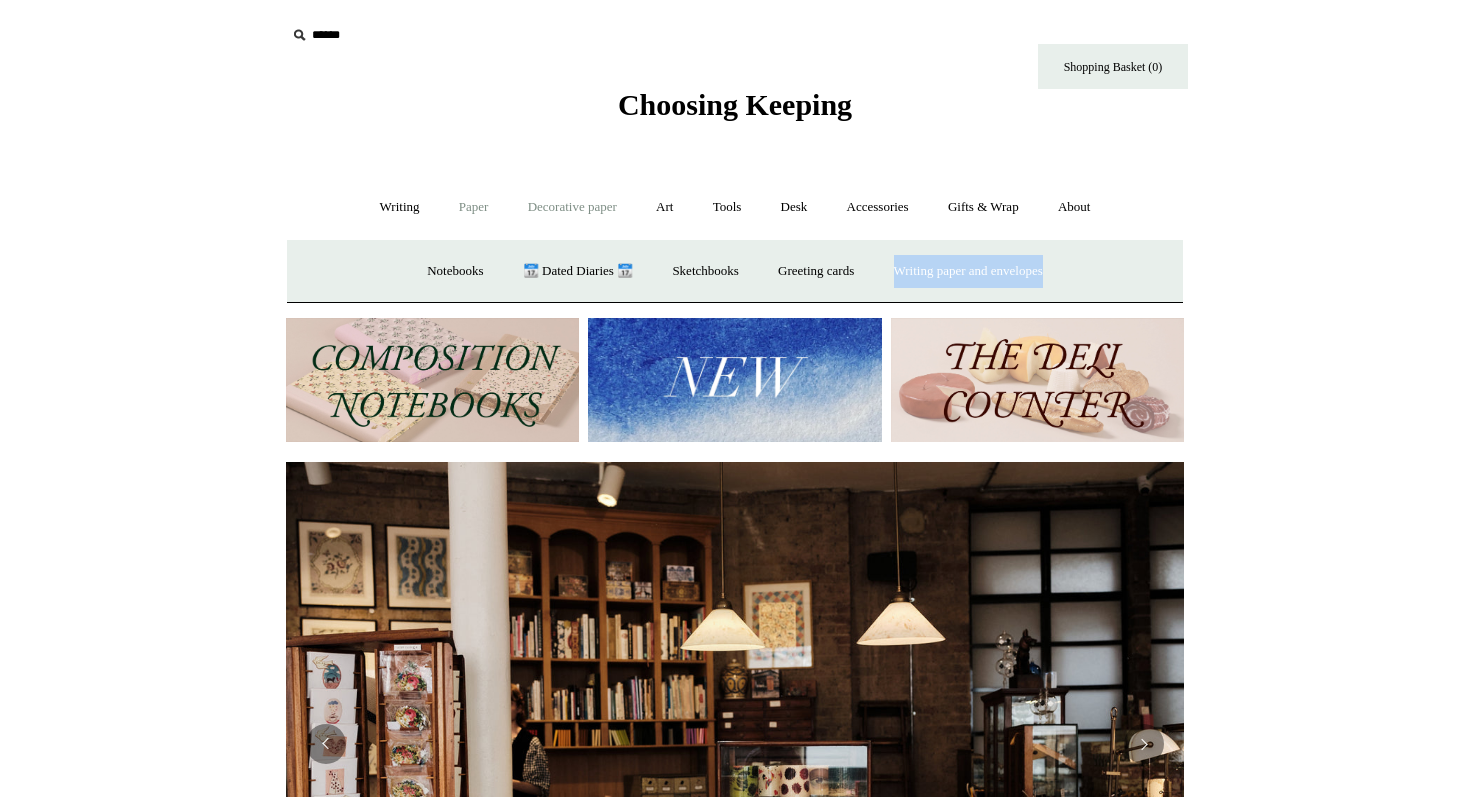 click on "Decorative paper +" at bounding box center [572, 207] 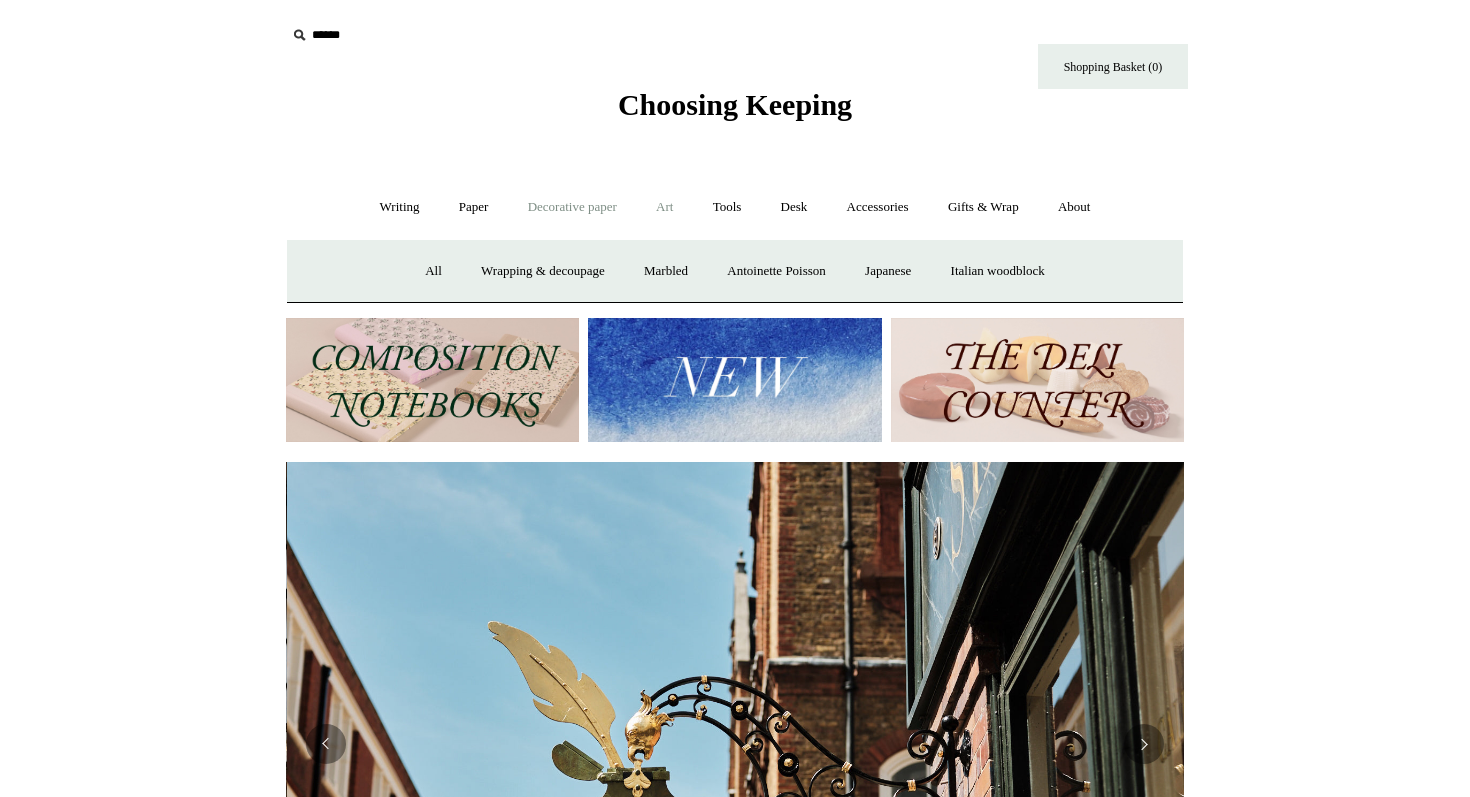 scroll, scrollTop: 0, scrollLeft: 898, axis: horizontal 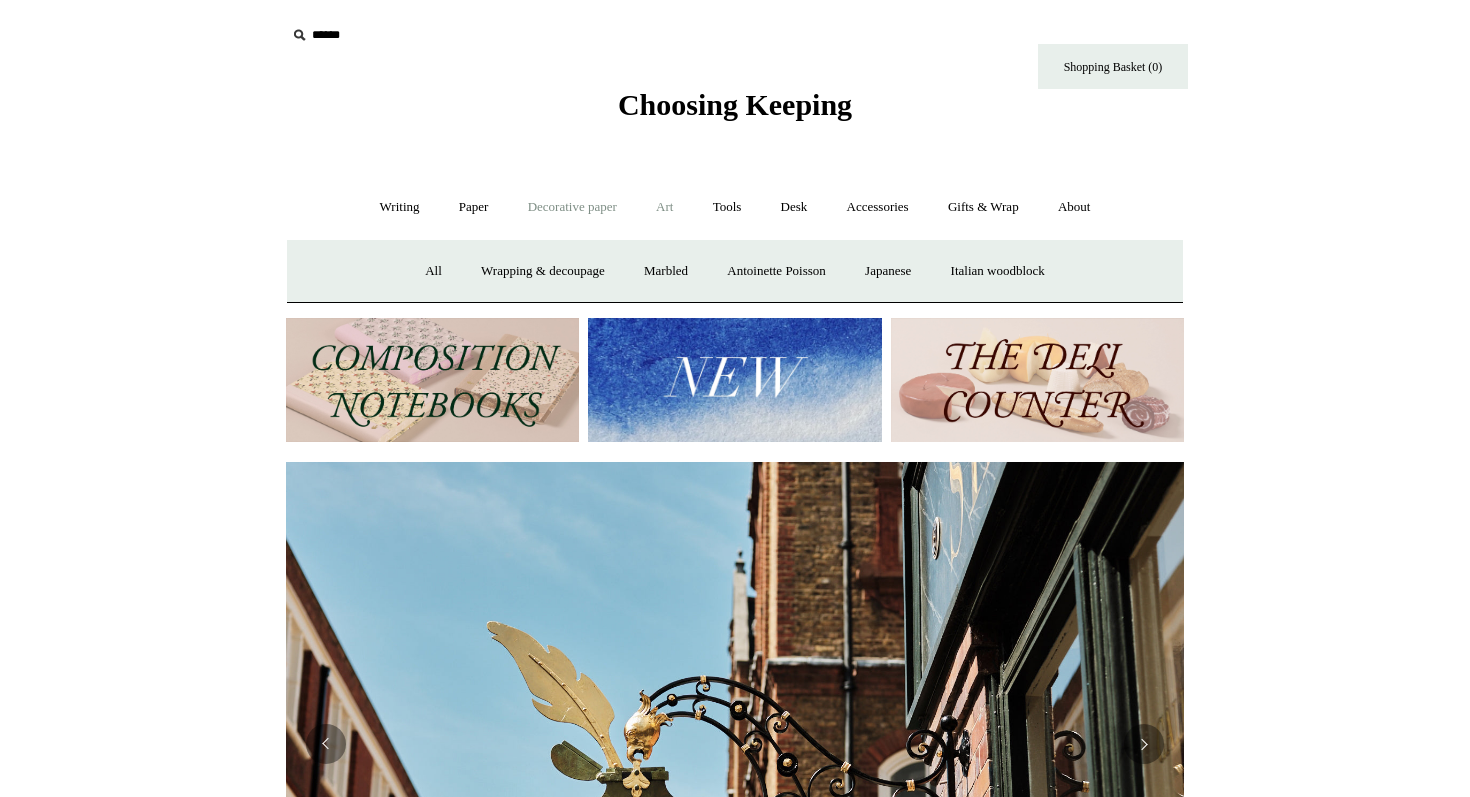 click on "Art +" at bounding box center (664, 207) 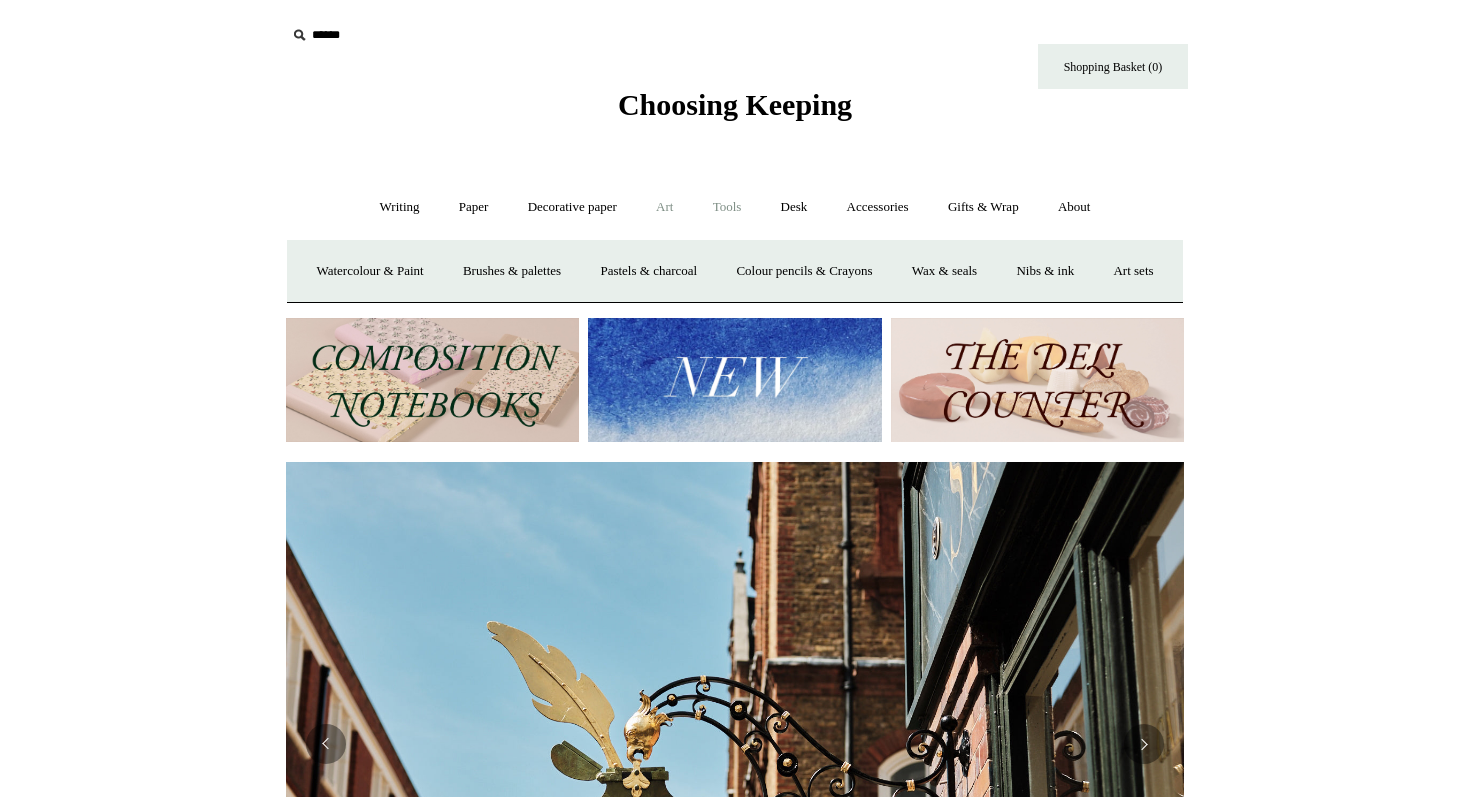 click on "Tools +" at bounding box center [727, 207] 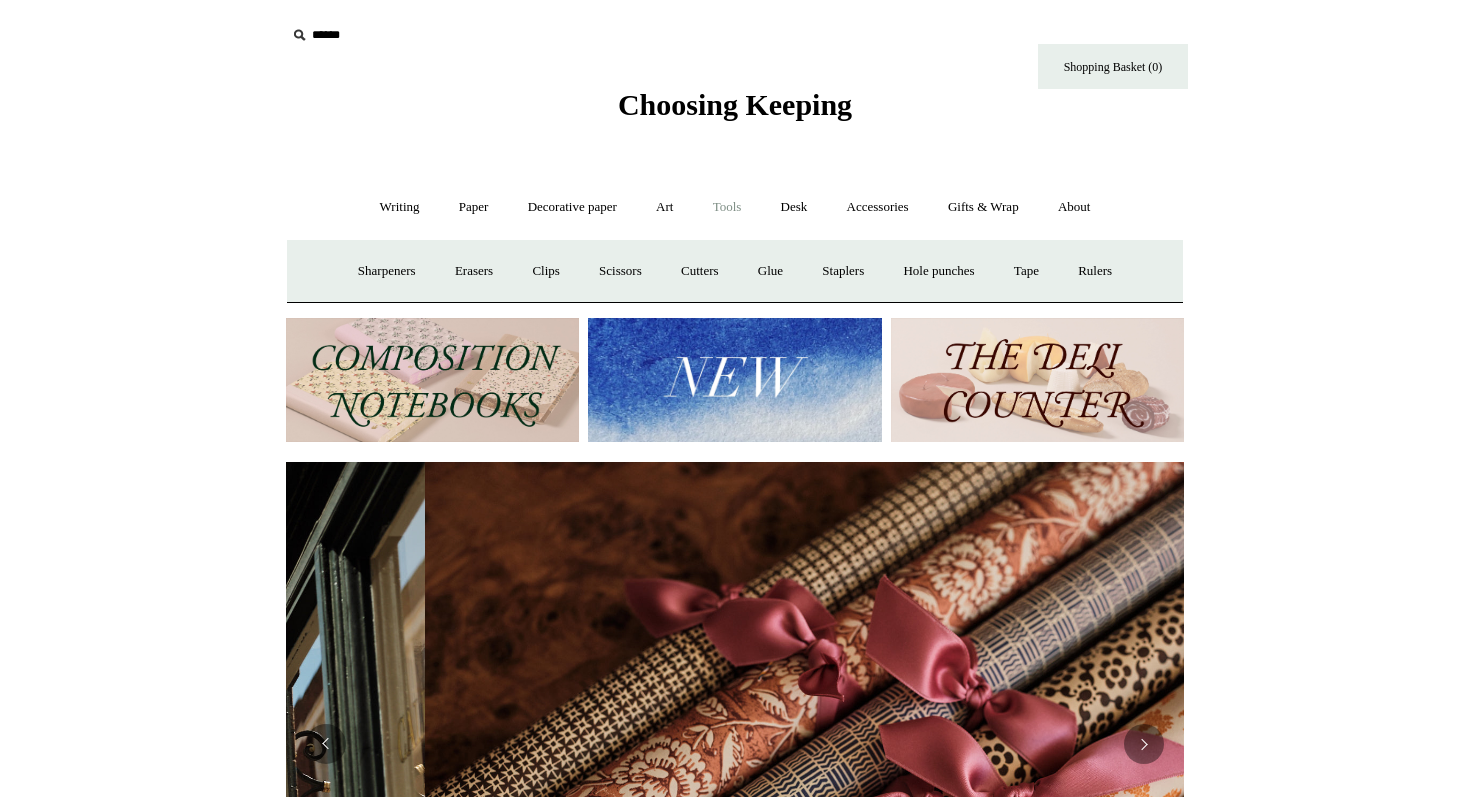 scroll, scrollTop: 0, scrollLeft: 1796, axis: horizontal 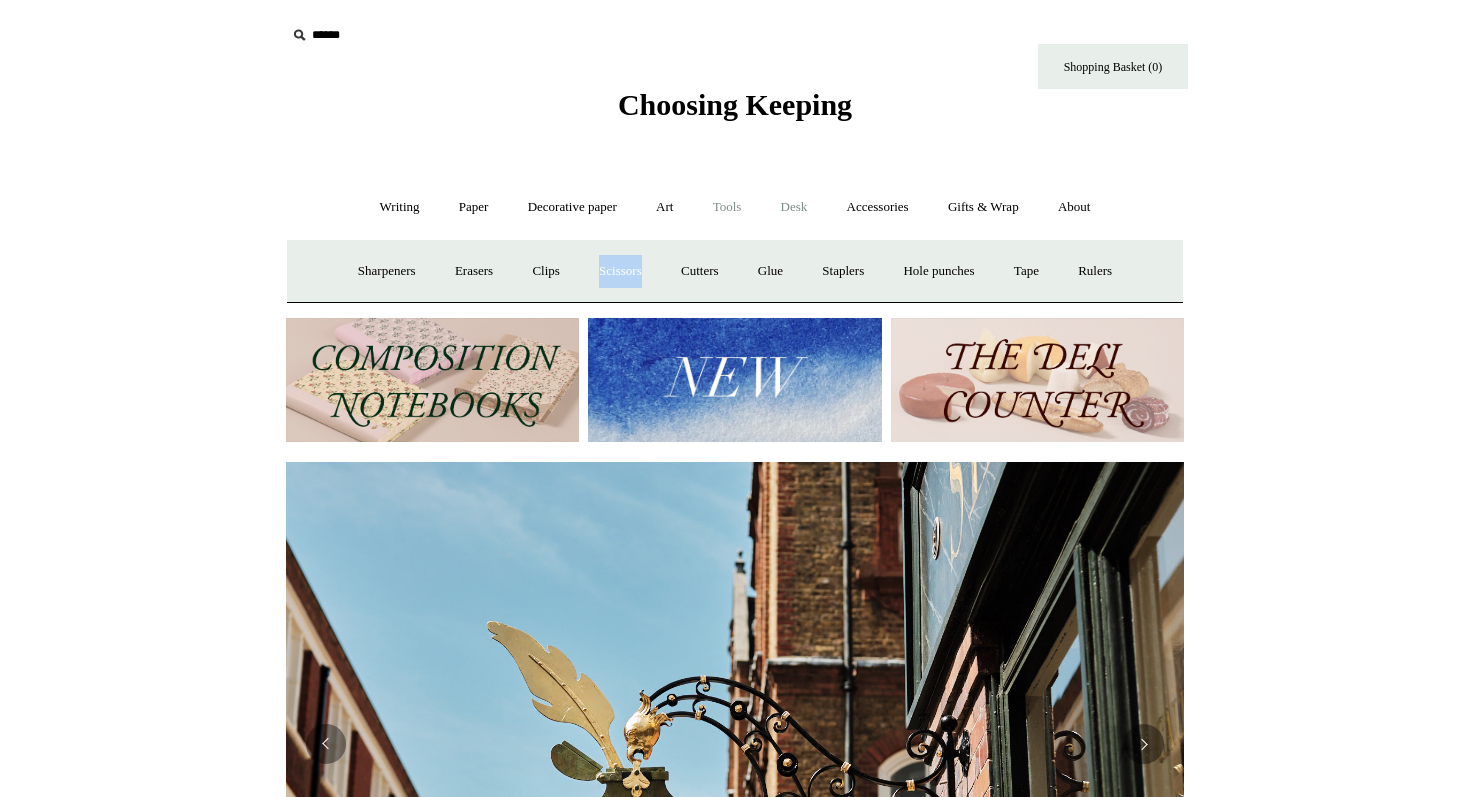 click on "Desk +" at bounding box center (794, 207) 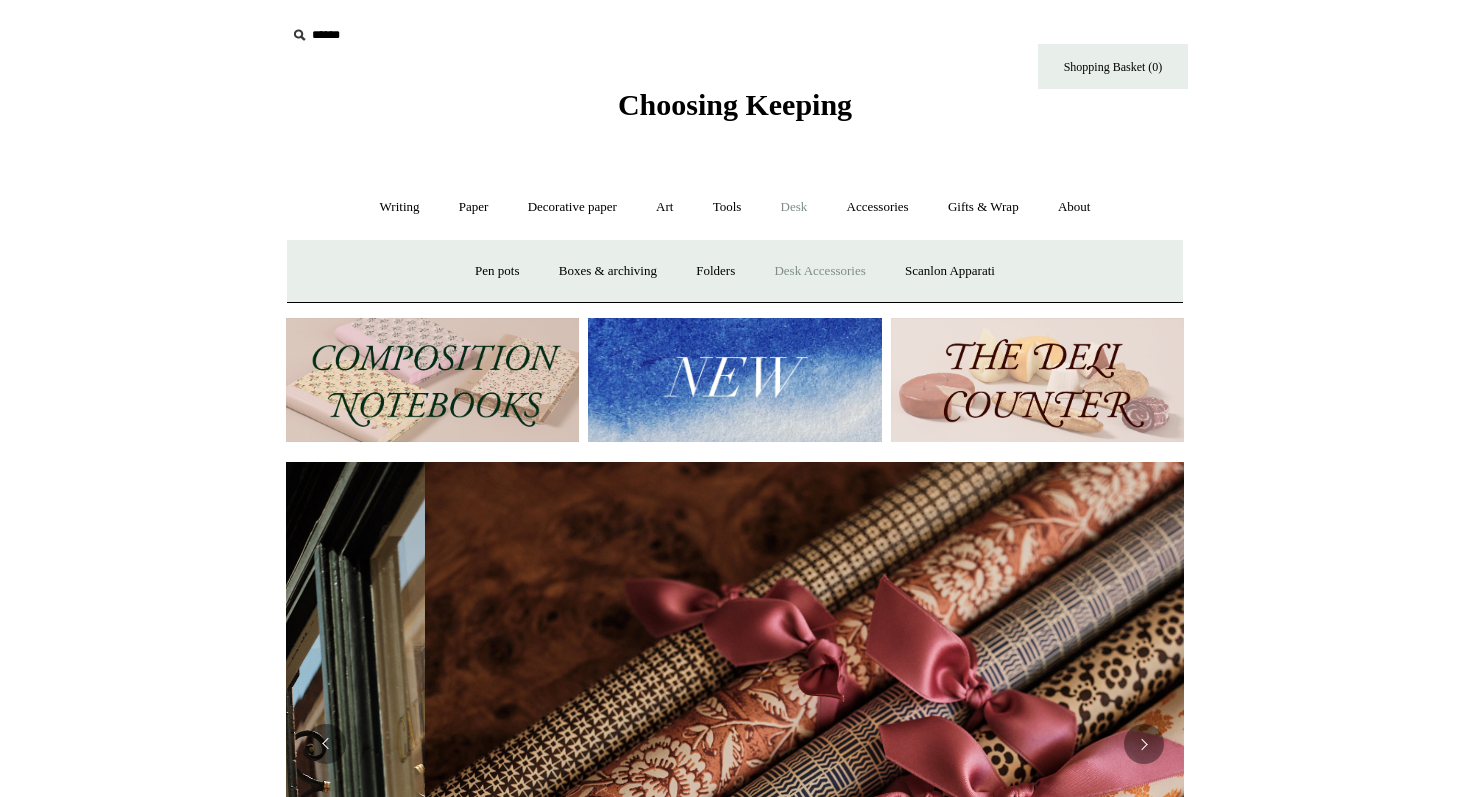 scroll, scrollTop: 0, scrollLeft: 1796, axis: horizontal 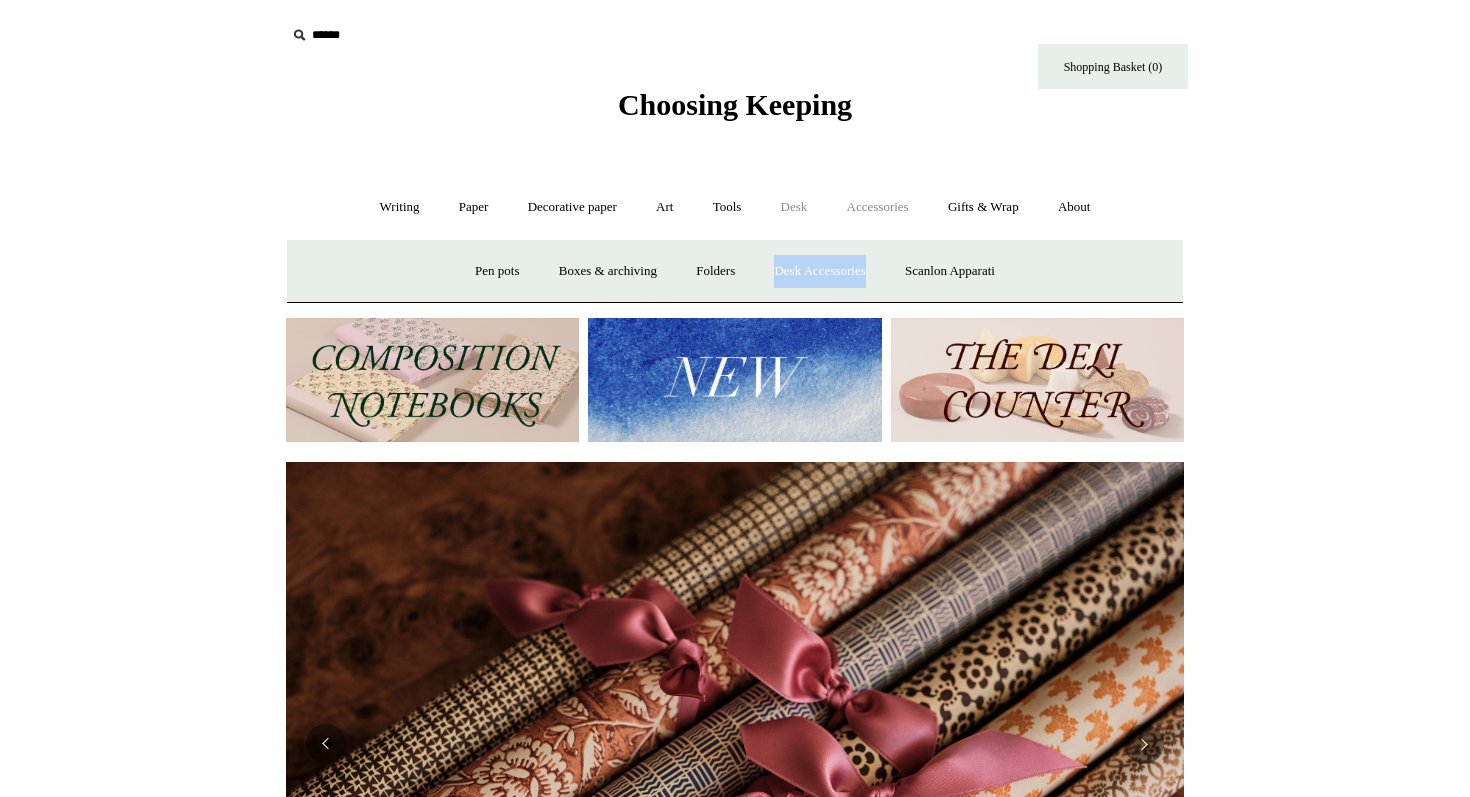 click on "Accessories +" at bounding box center (878, 207) 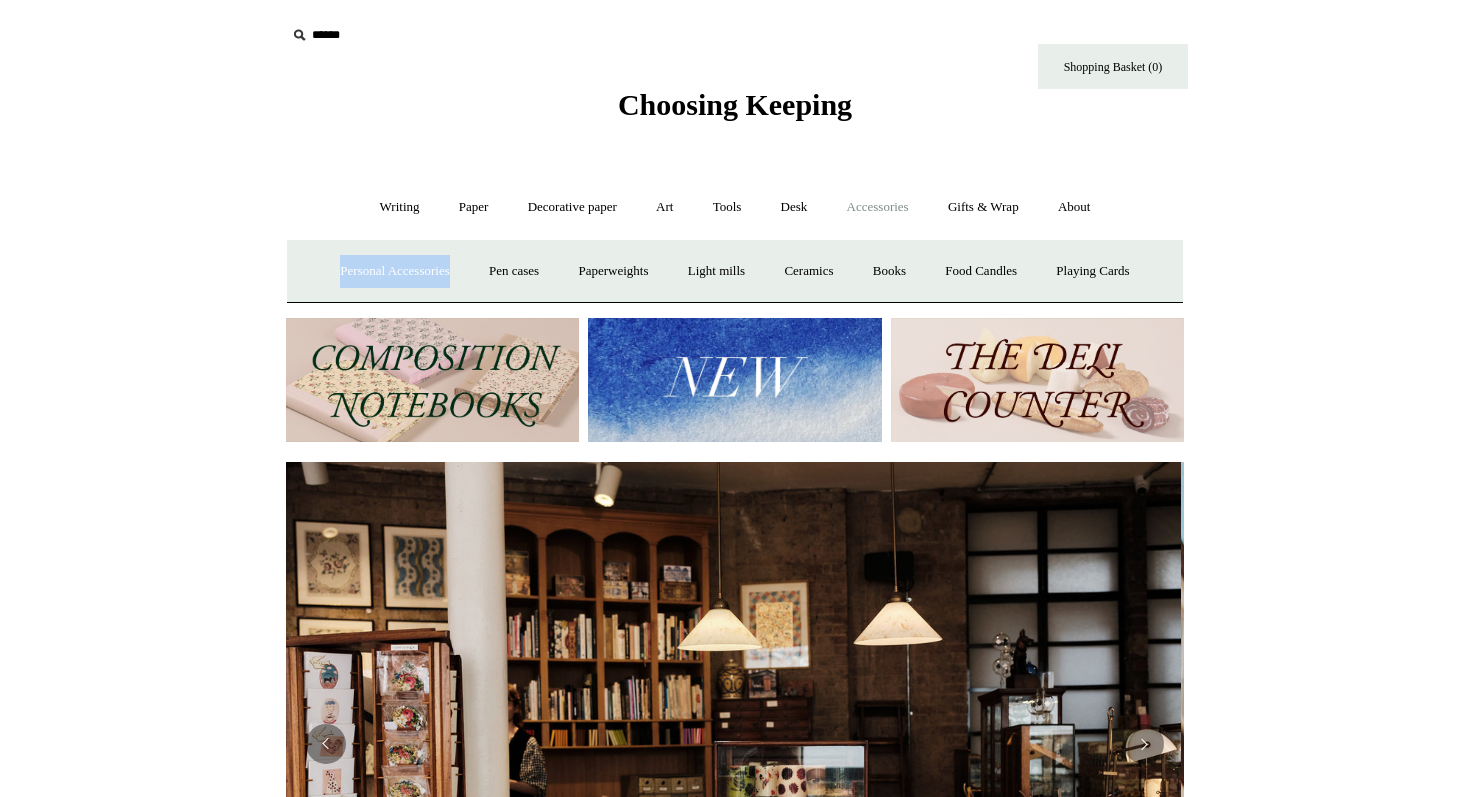scroll, scrollTop: 0, scrollLeft: 0, axis: both 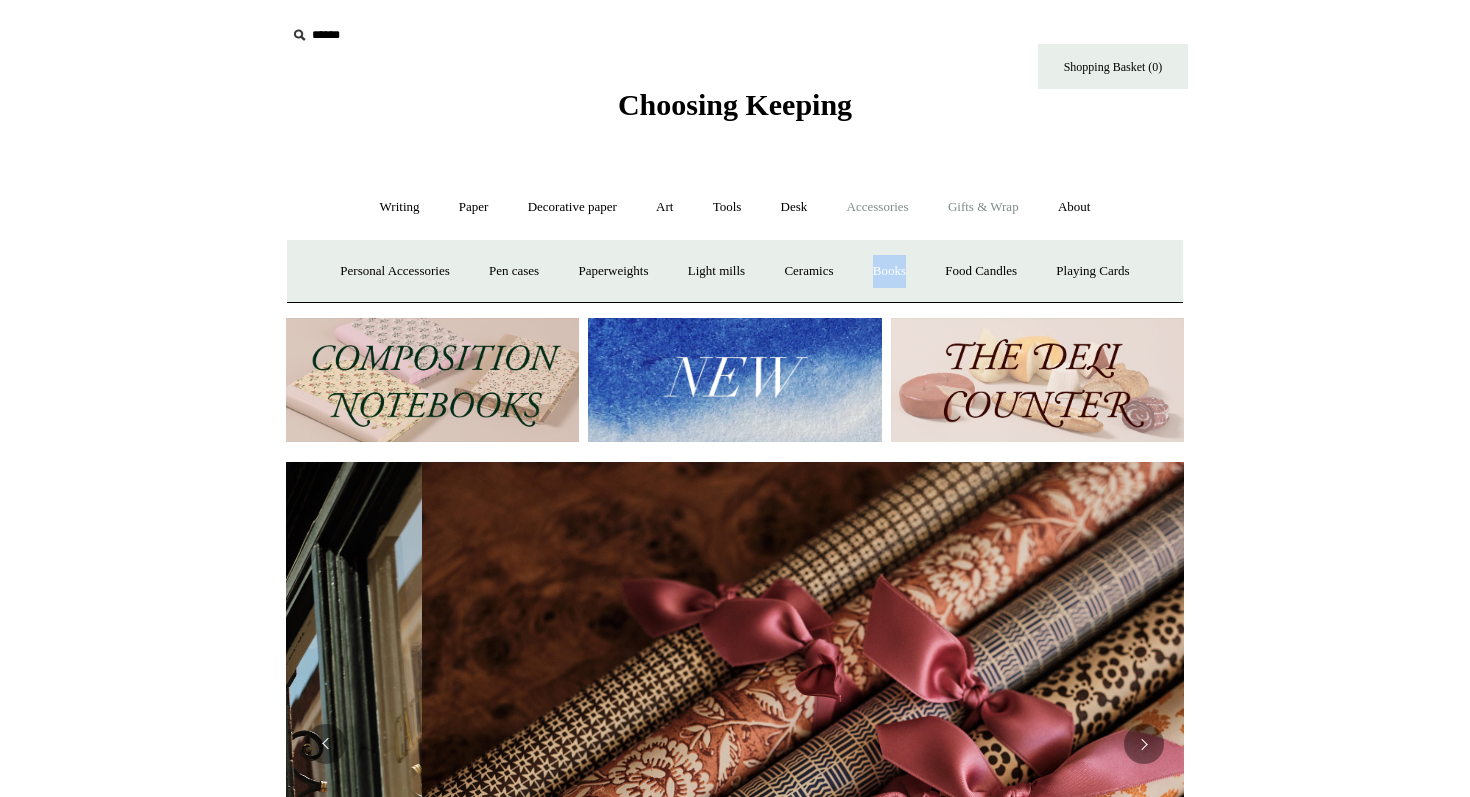 click on "Gifts & Wrap +" at bounding box center [983, 207] 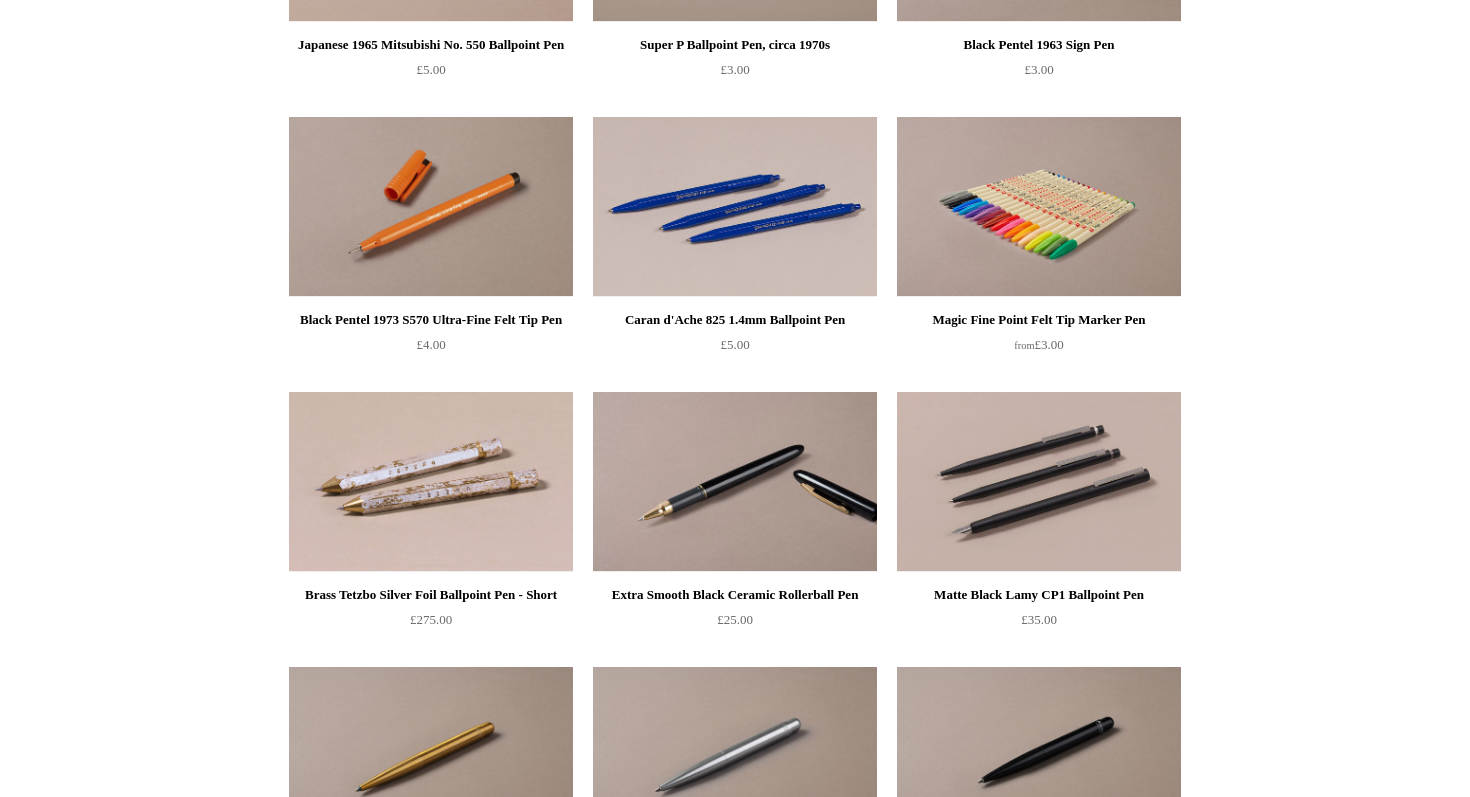 scroll, scrollTop: 3386, scrollLeft: 0, axis: vertical 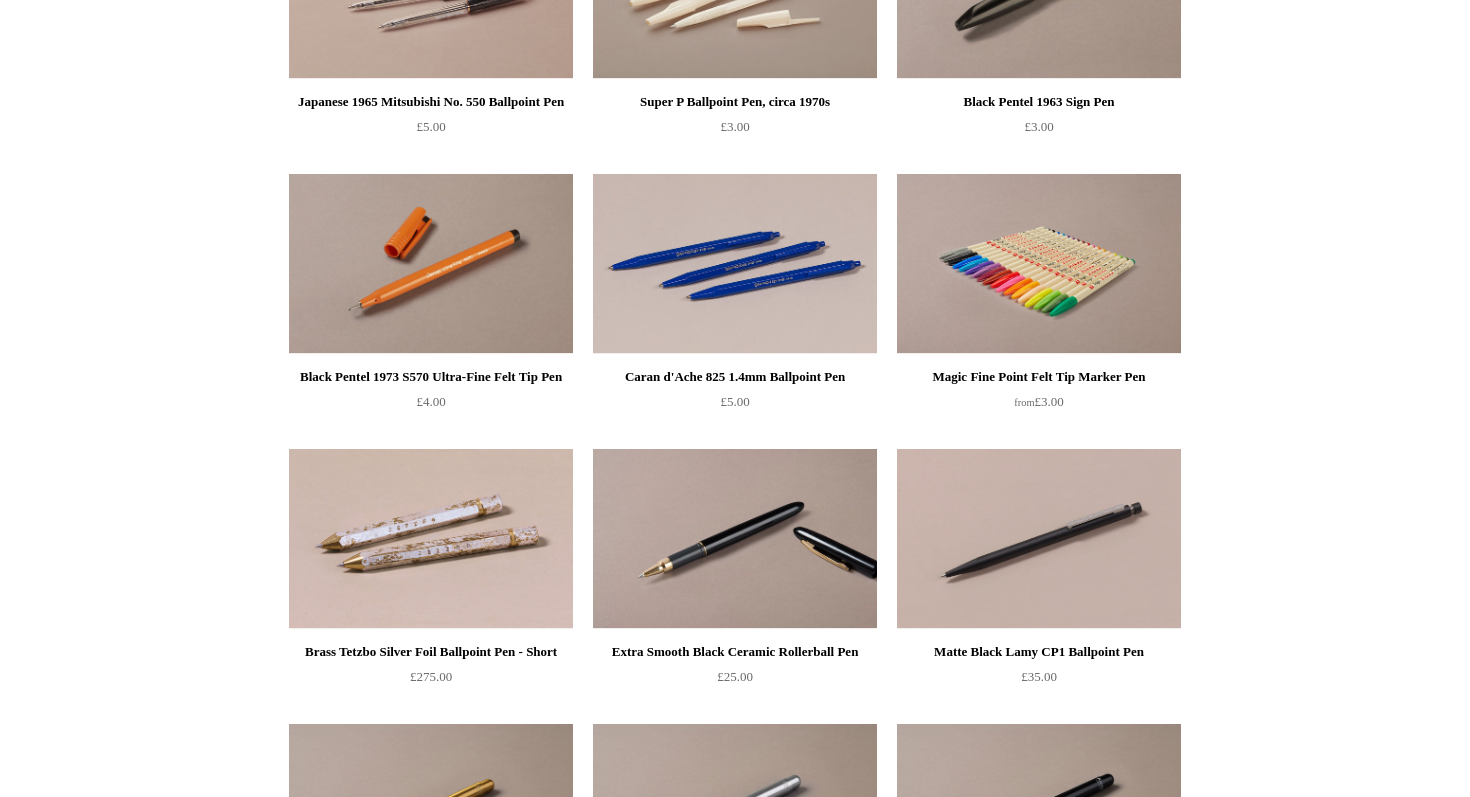 click at bounding box center (735, 539) 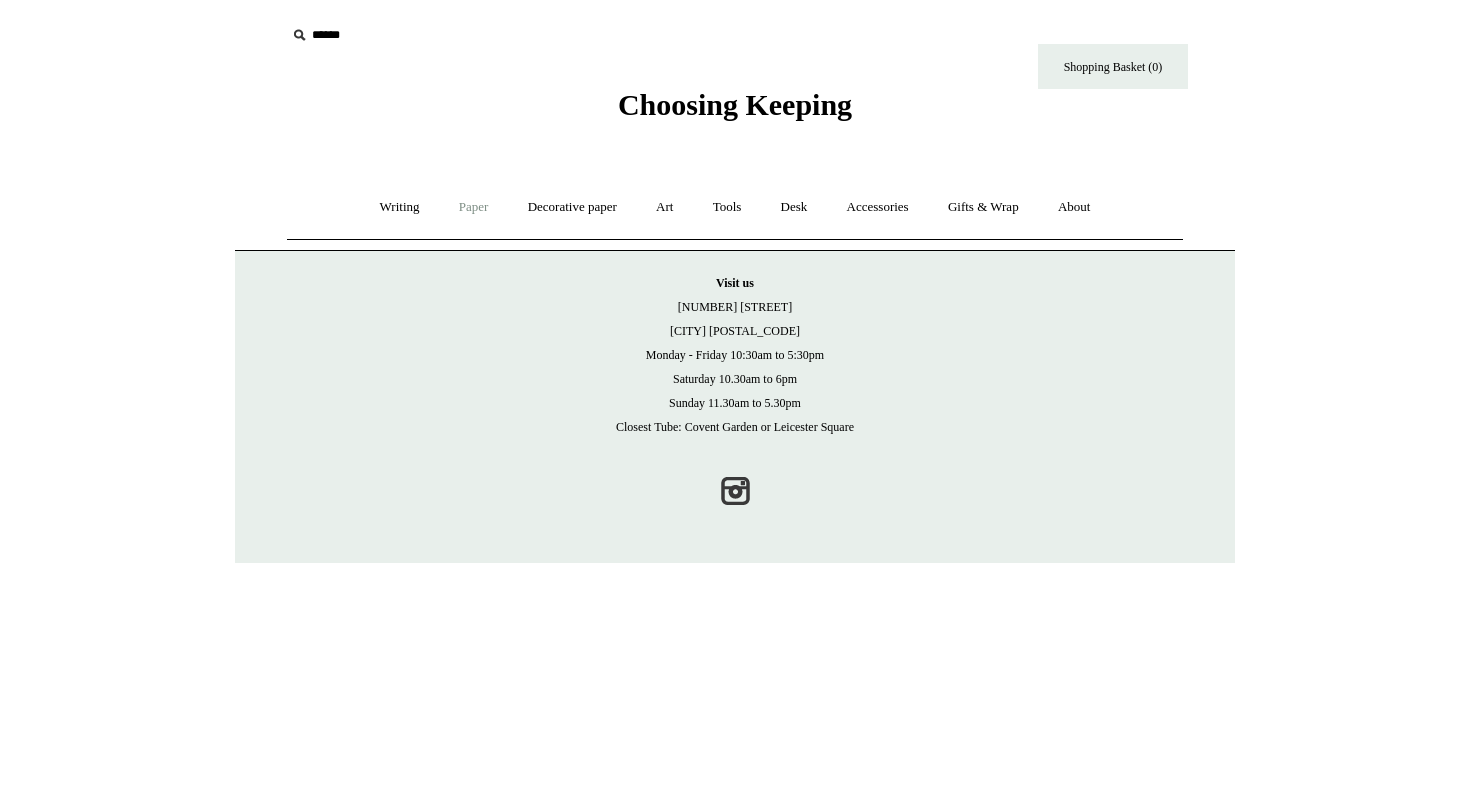 scroll, scrollTop: 0, scrollLeft: 0, axis: both 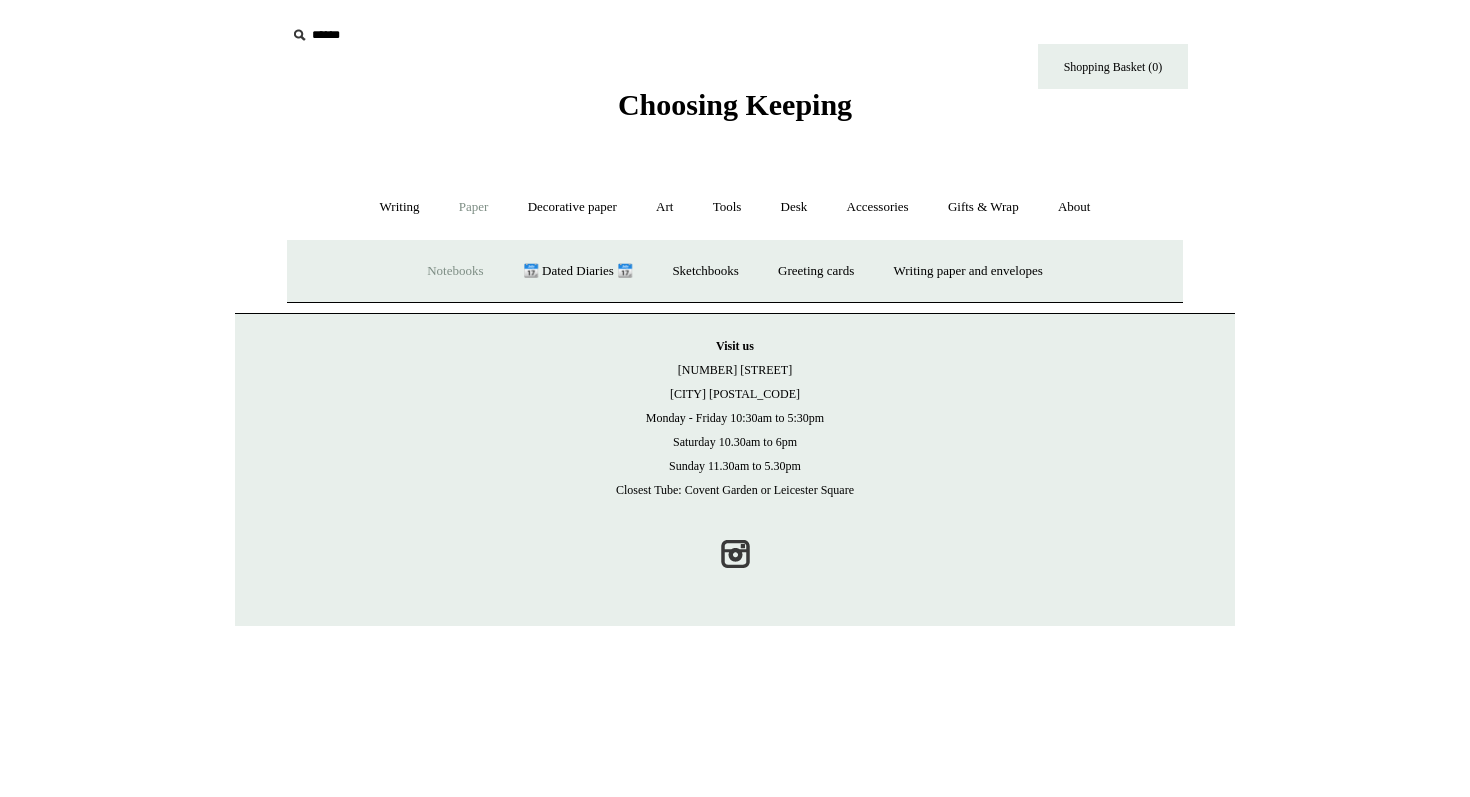 click on "Notebooks +" at bounding box center [455, 271] 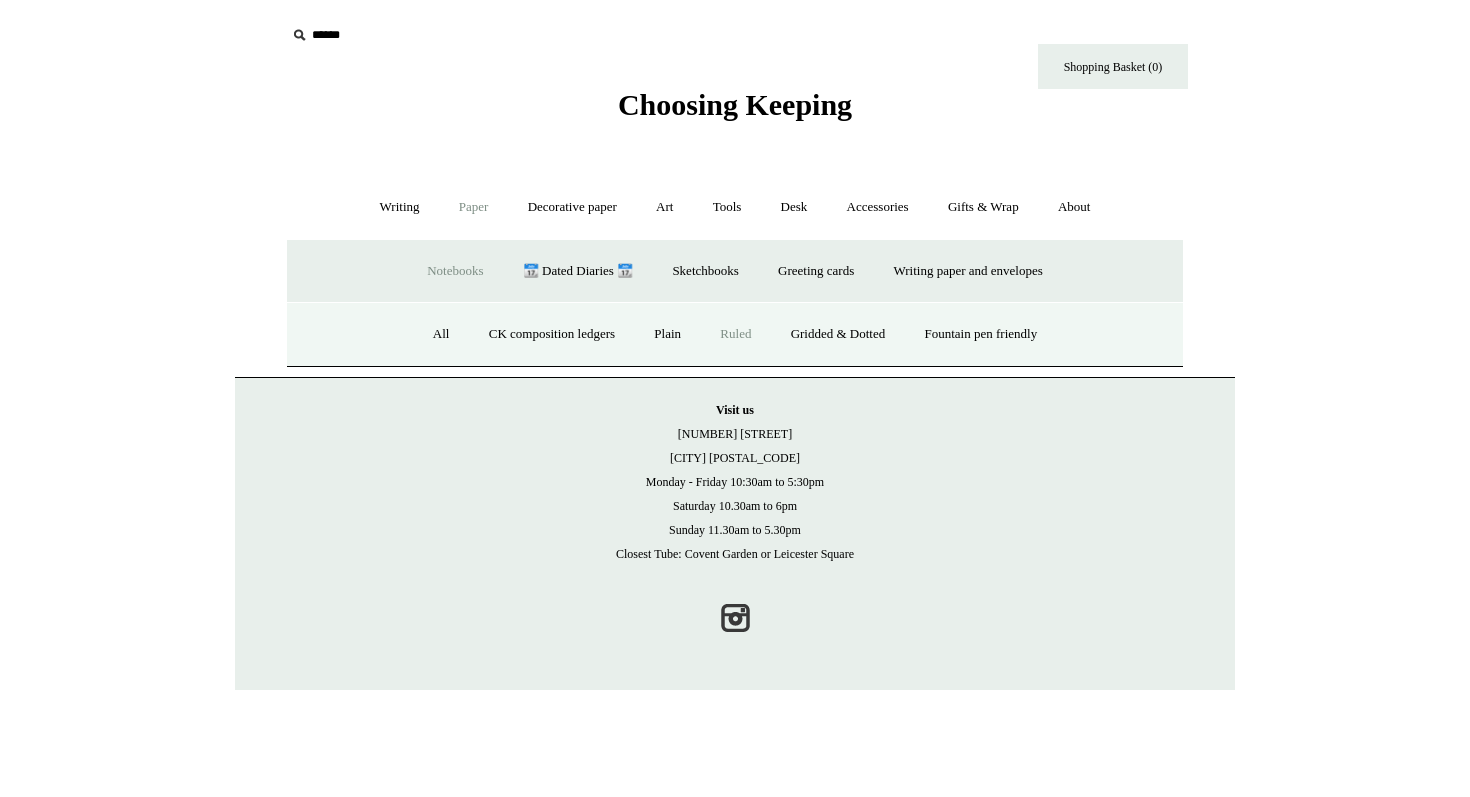click on "Ruled" at bounding box center (735, 334) 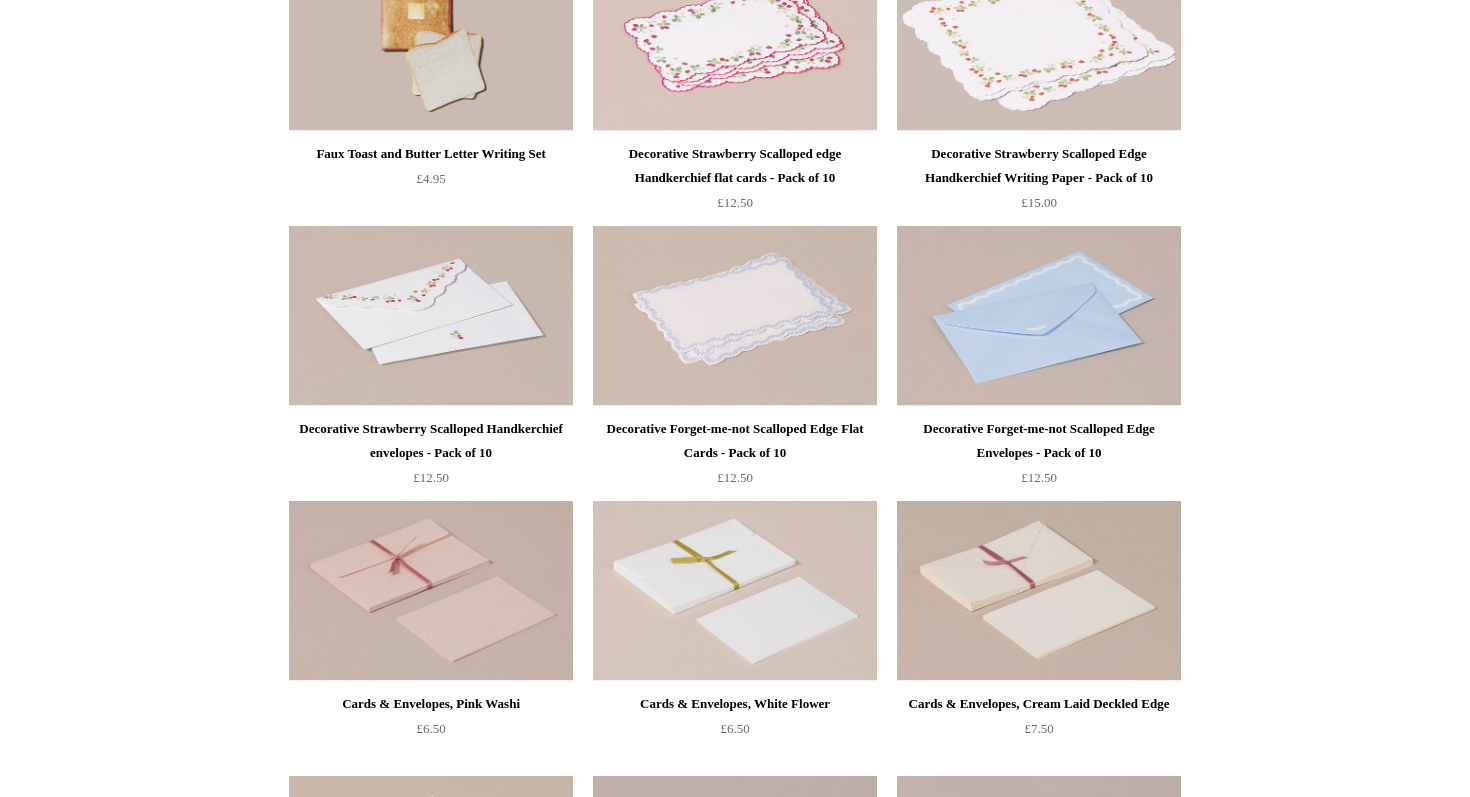 scroll, scrollTop: 1148, scrollLeft: 0, axis: vertical 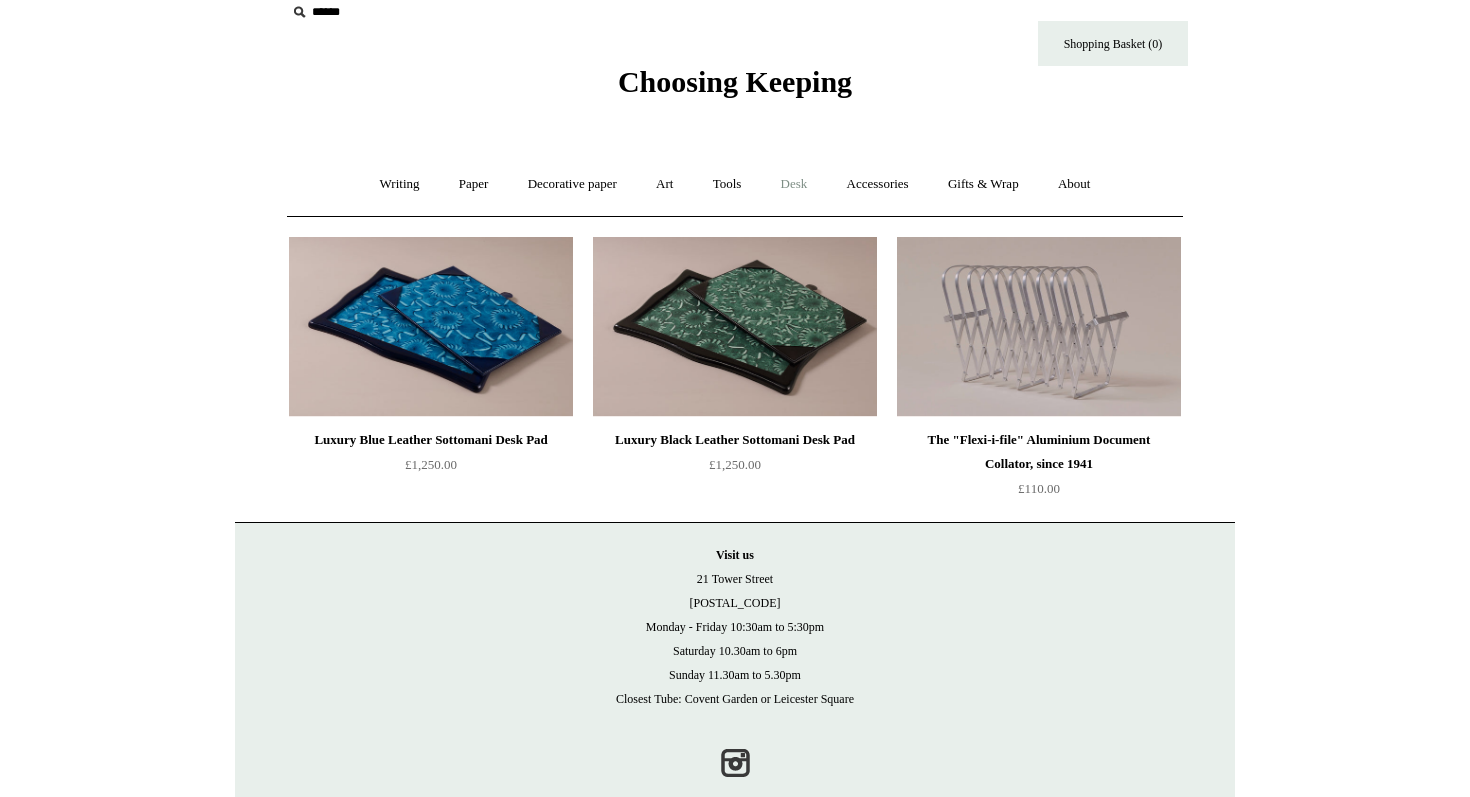 click on "Desk +" at bounding box center (794, 184) 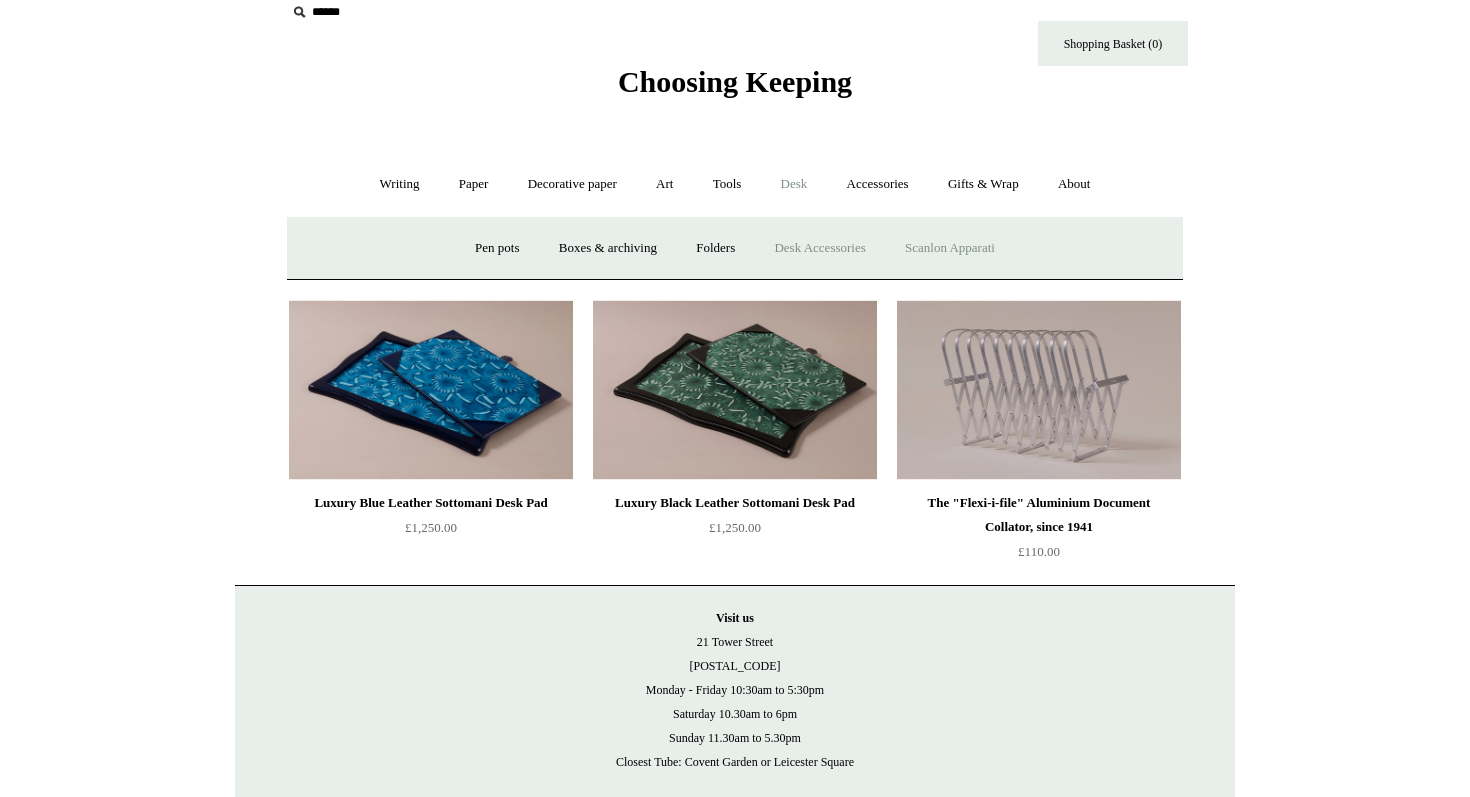 click on "Scanlon Apparati" at bounding box center (950, 248) 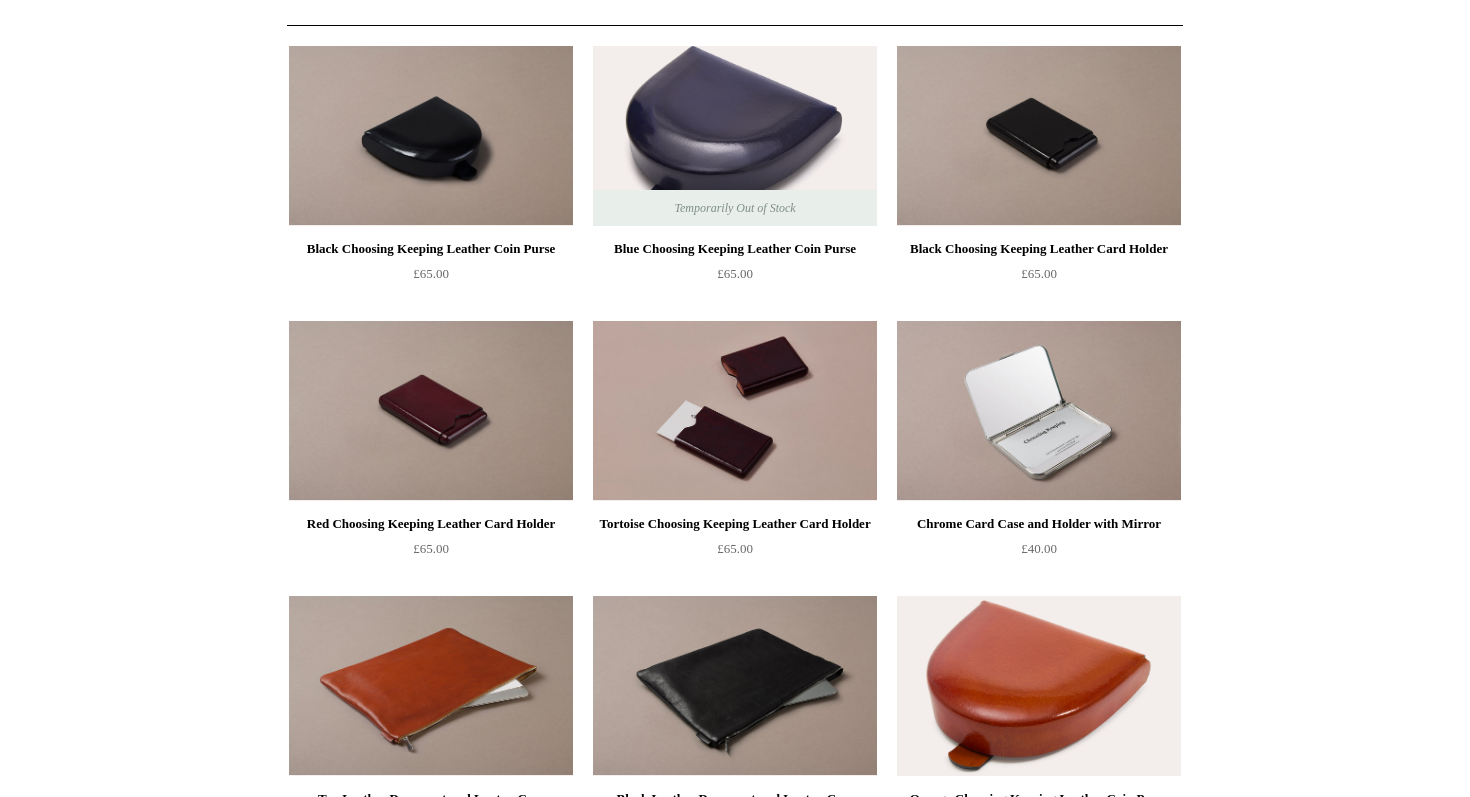 scroll, scrollTop: 215, scrollLeft: 0, axis: vertical 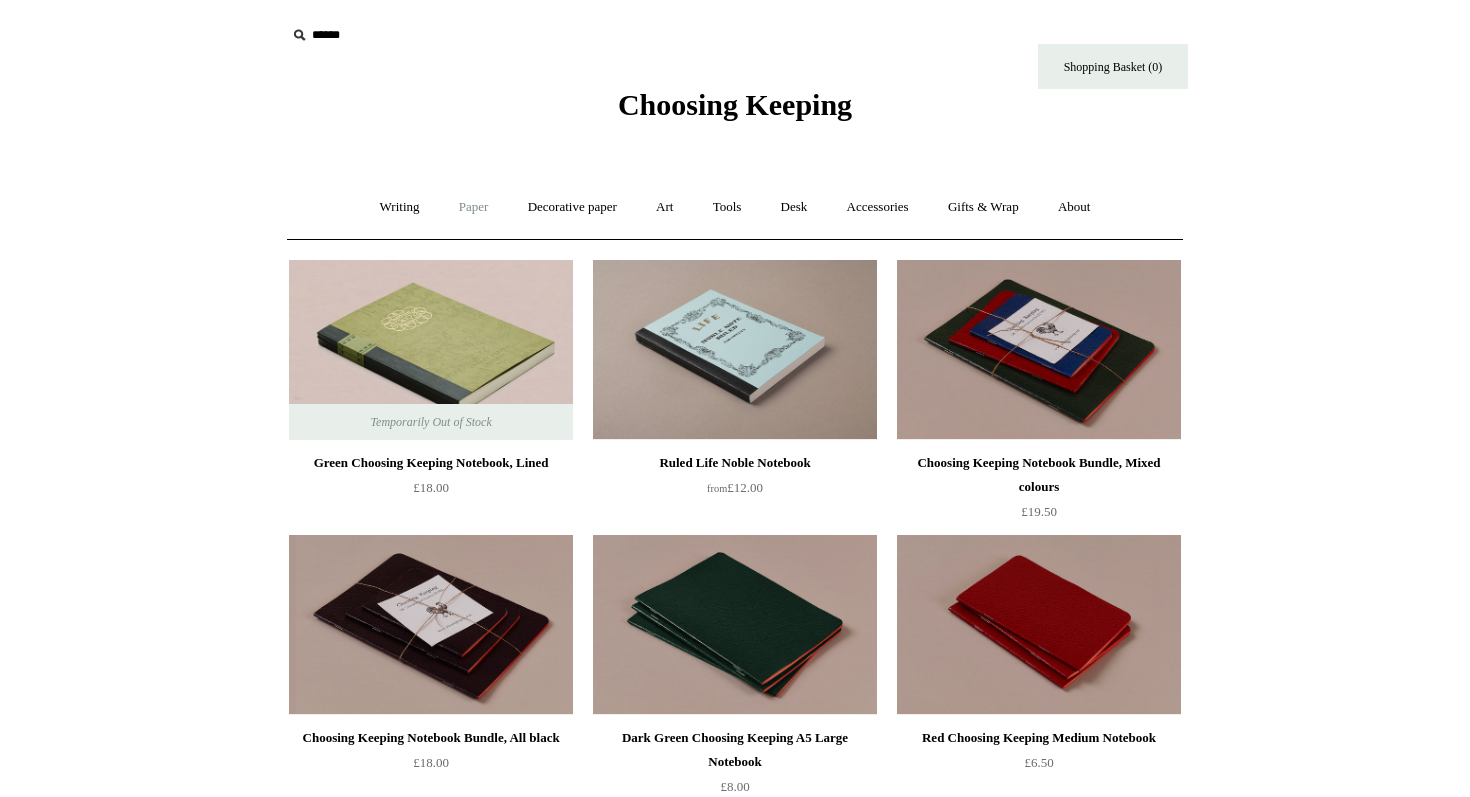 click on "Paper +" at bounding box center [474, 207] 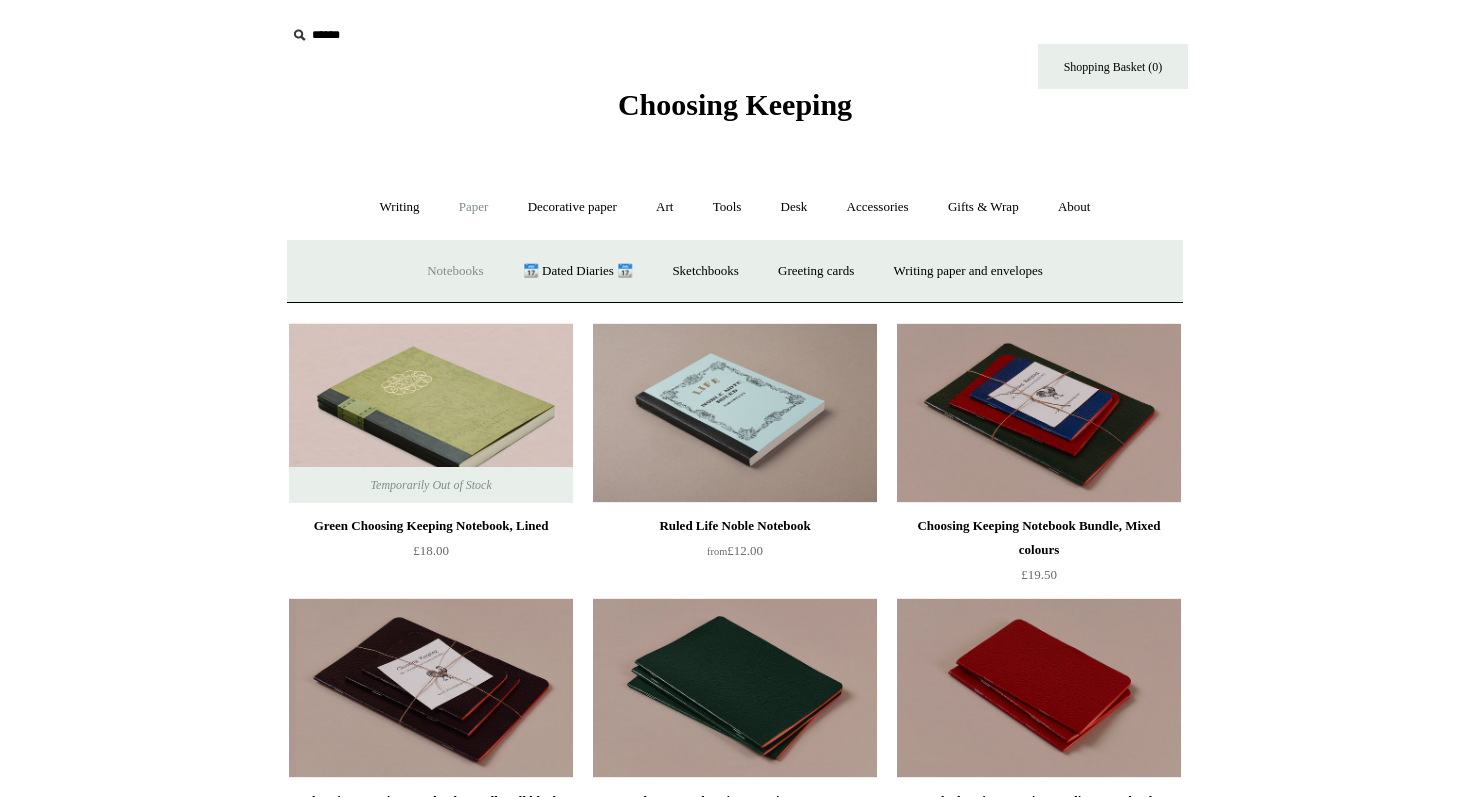 click on "Notebooks +" at bounding box center (455, 271) 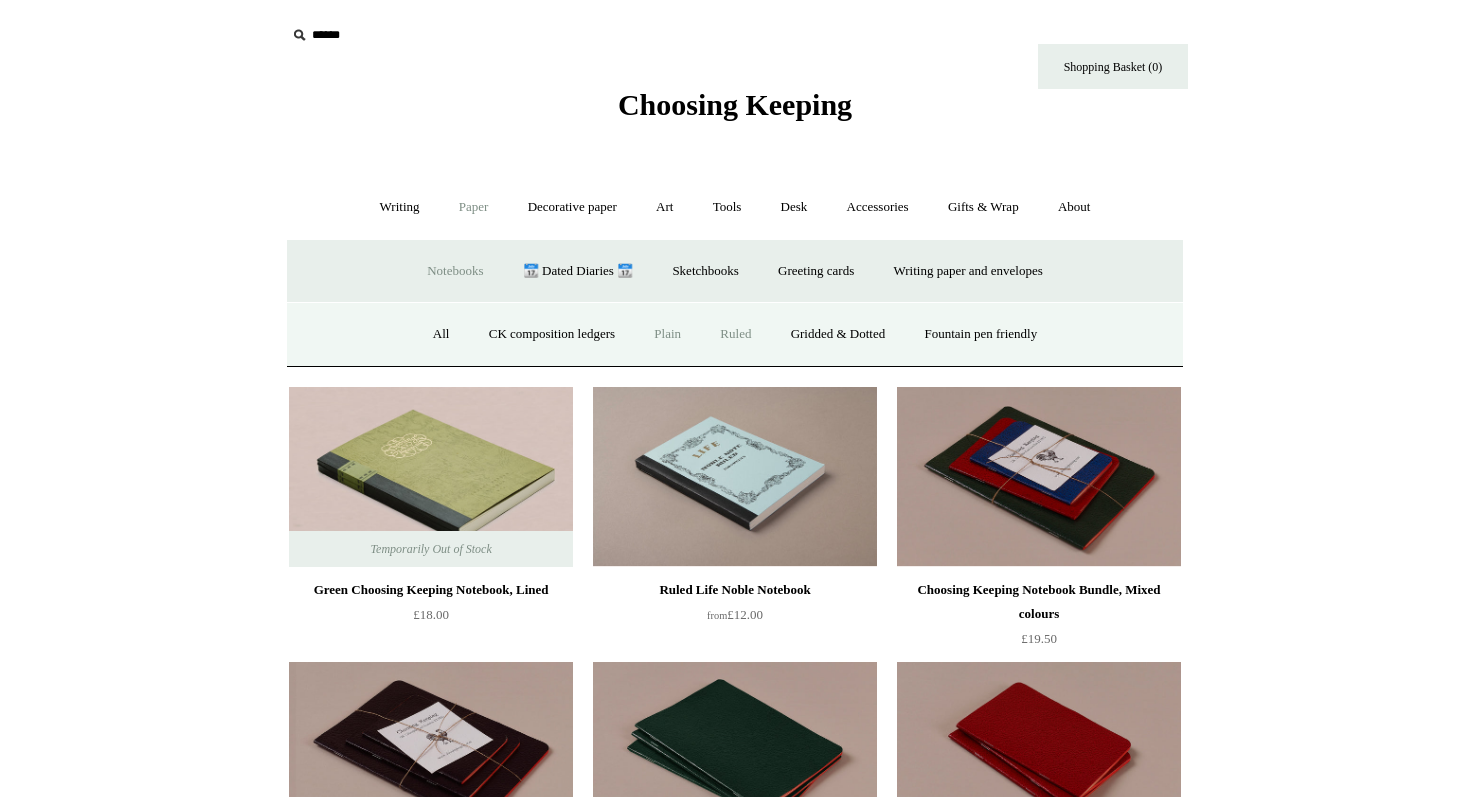 click on "Plain" at bounding box center [667, 334] 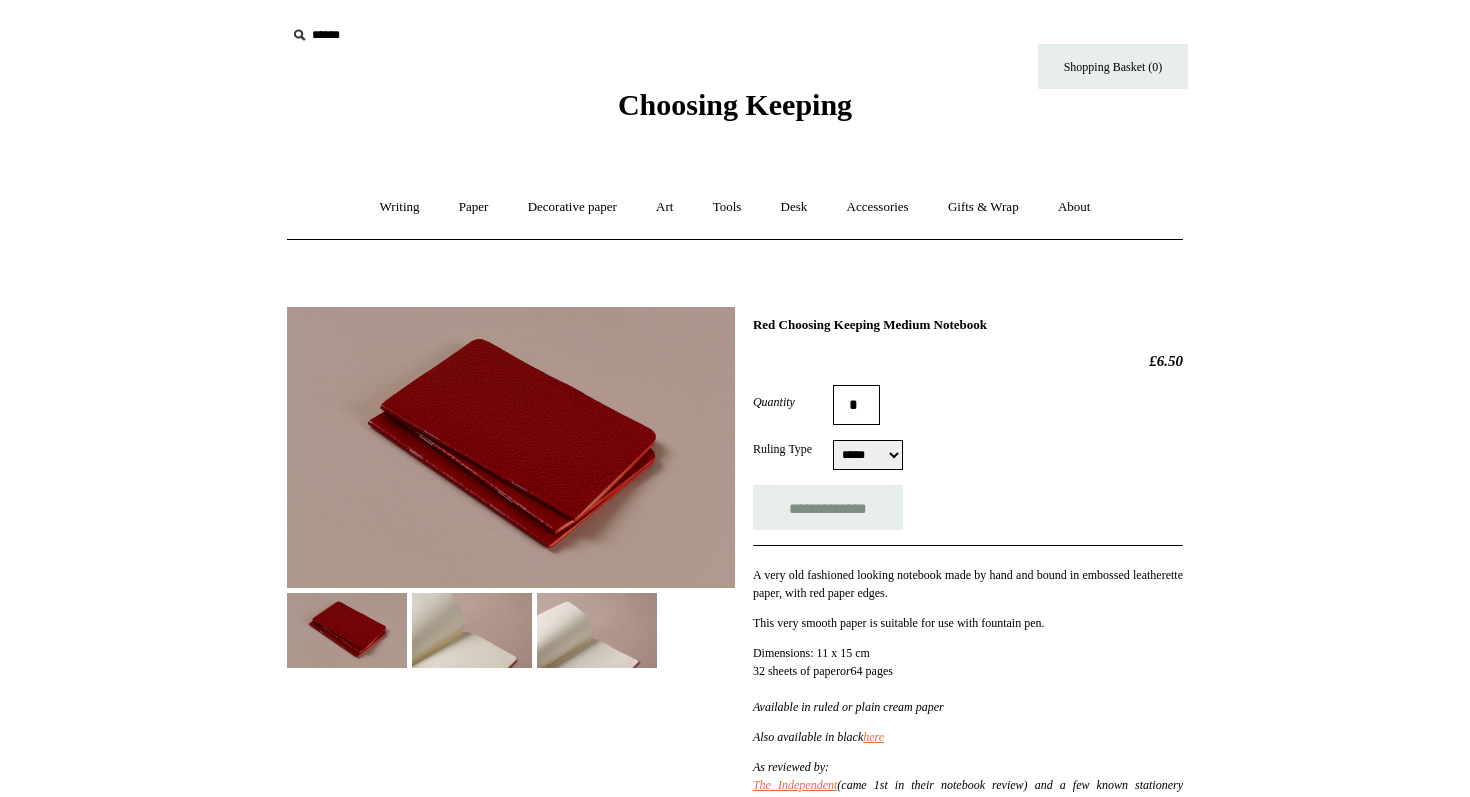 scroll, scrollTop: 0, scrollLeft: 0, axis: both 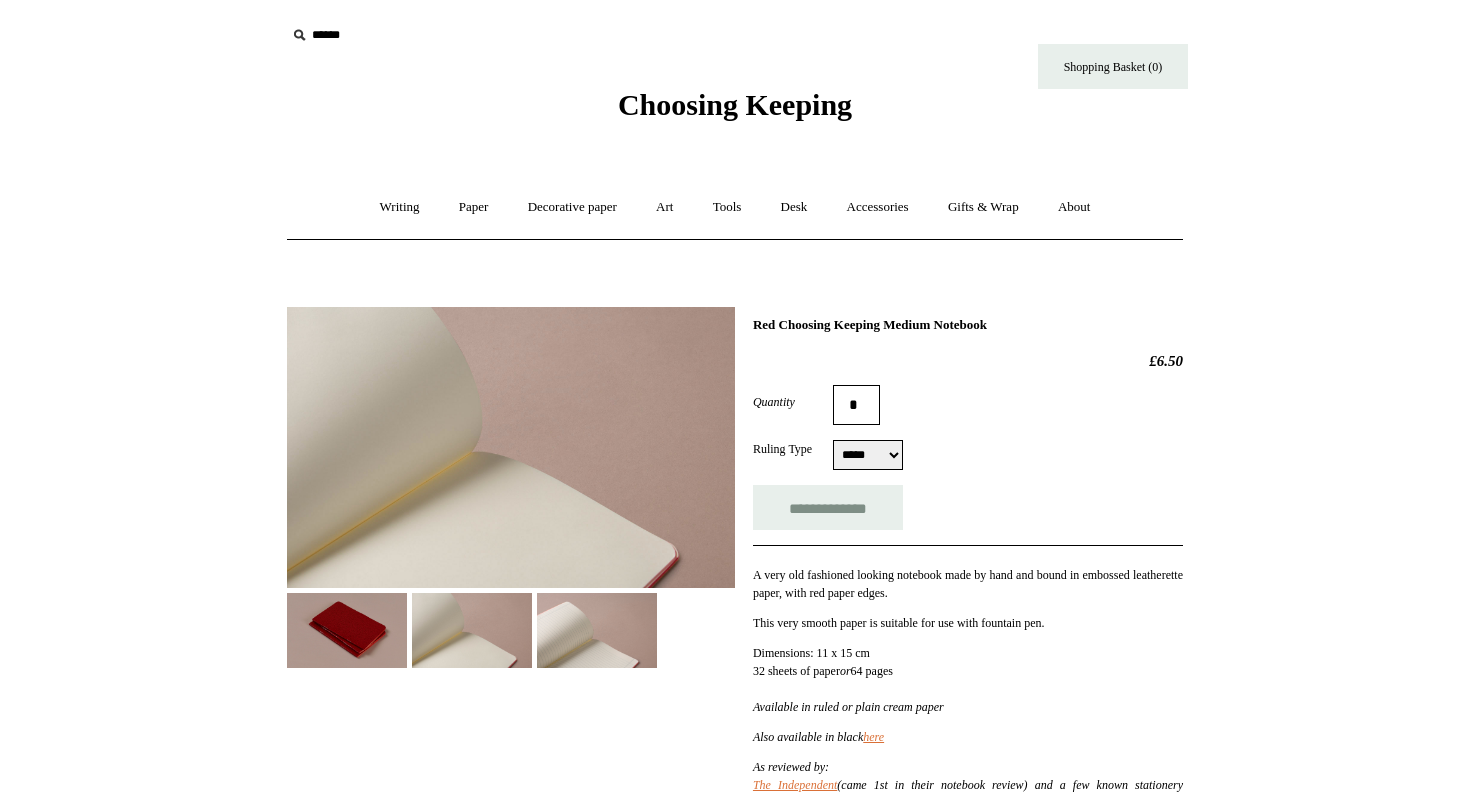 click at bounding box center [597, 630] 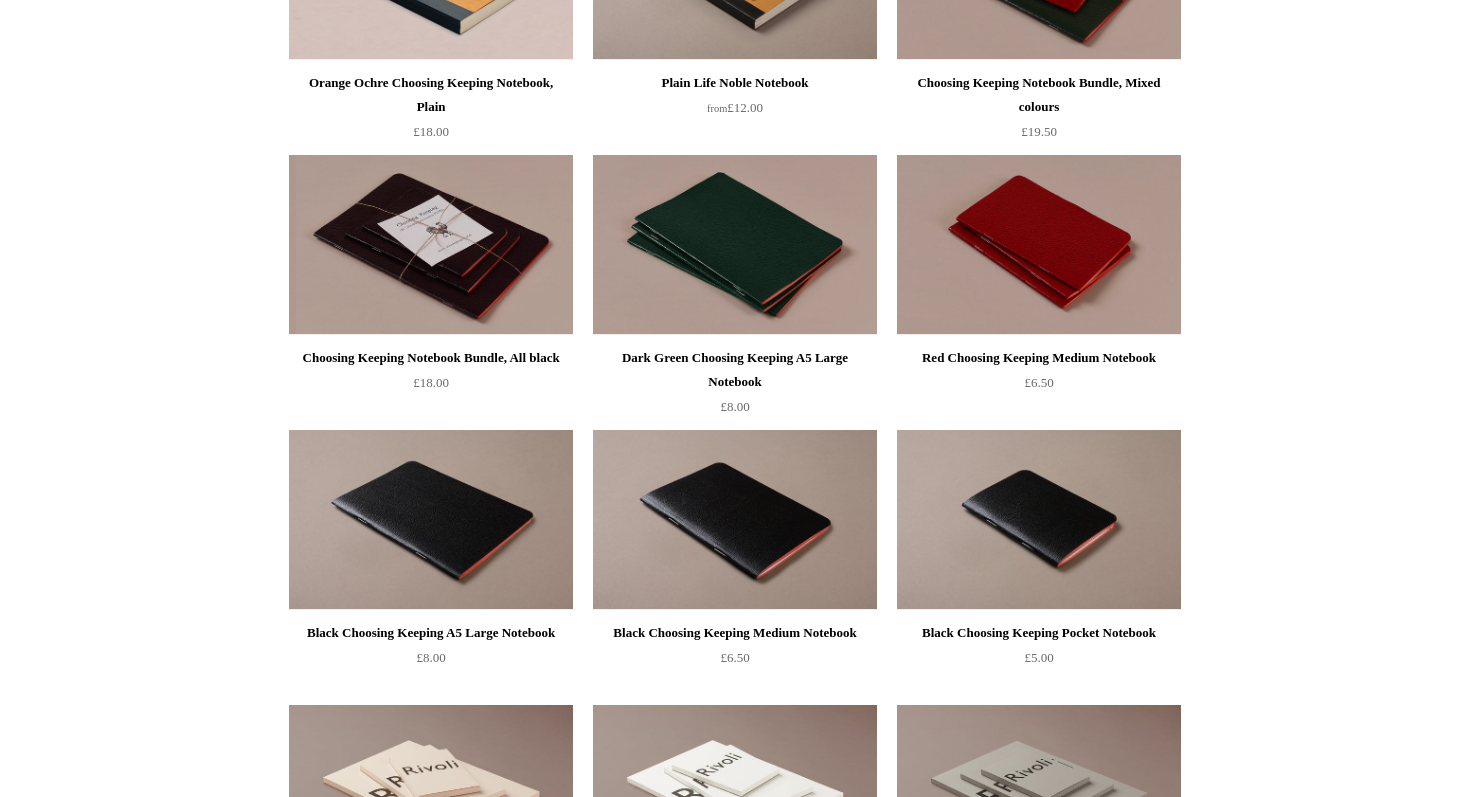 scroll, scrollTop: 0, scrollLeft: 0, axis: both 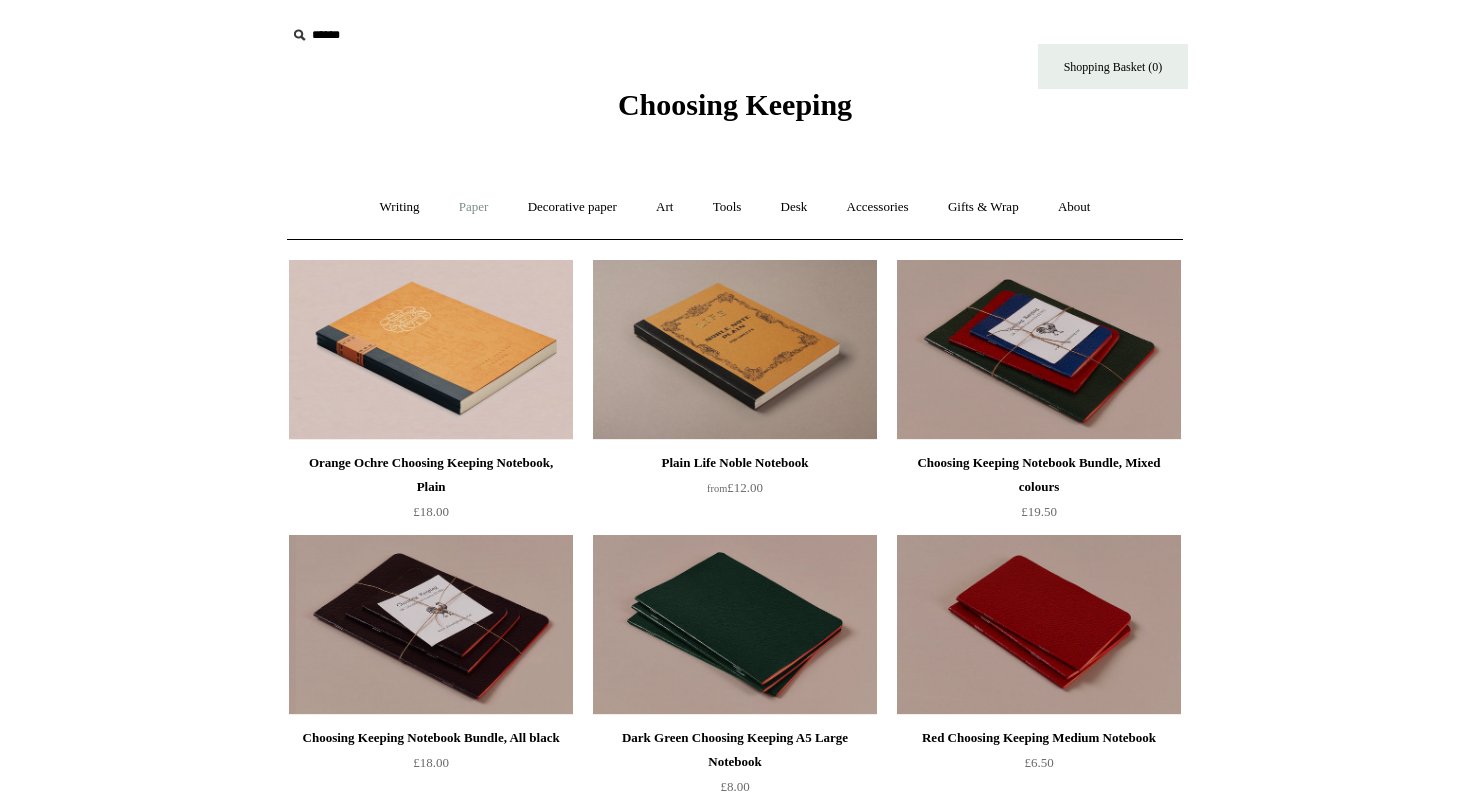 click on "Paper +" at bounding box center (474, 207) 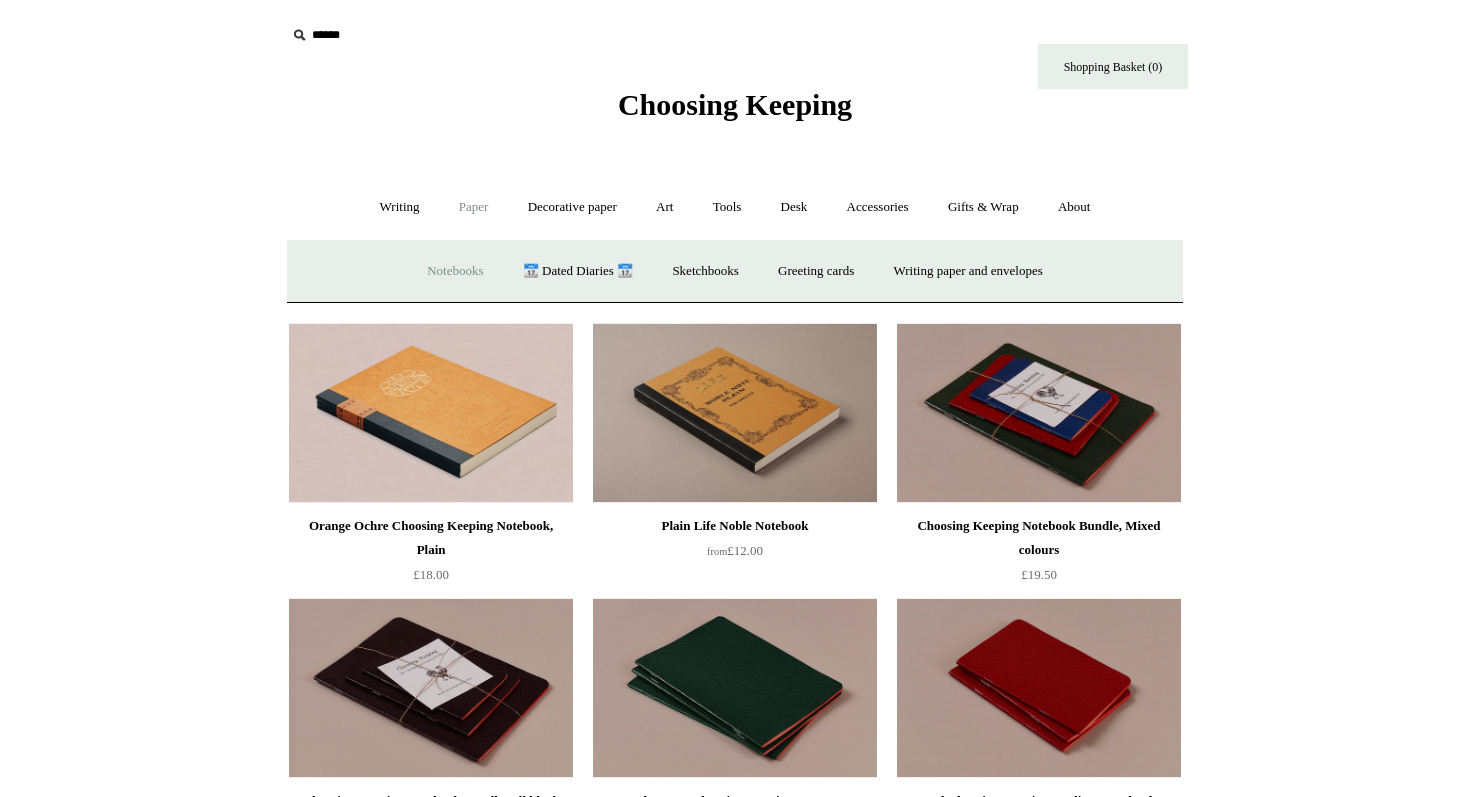 click on "Notebooks +" at bounding box center [455, 271] 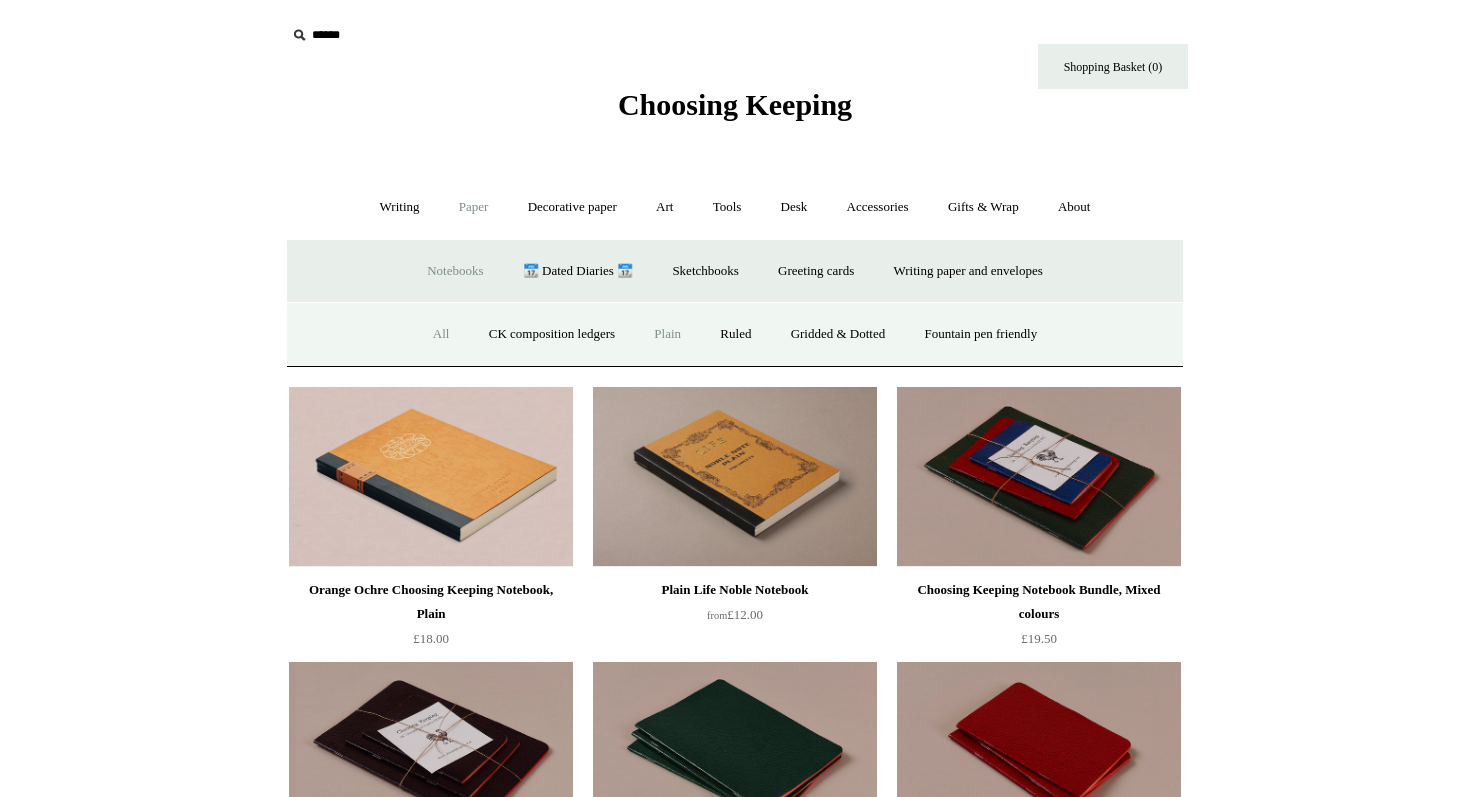 click on "All" at bounding box center (441, 334) 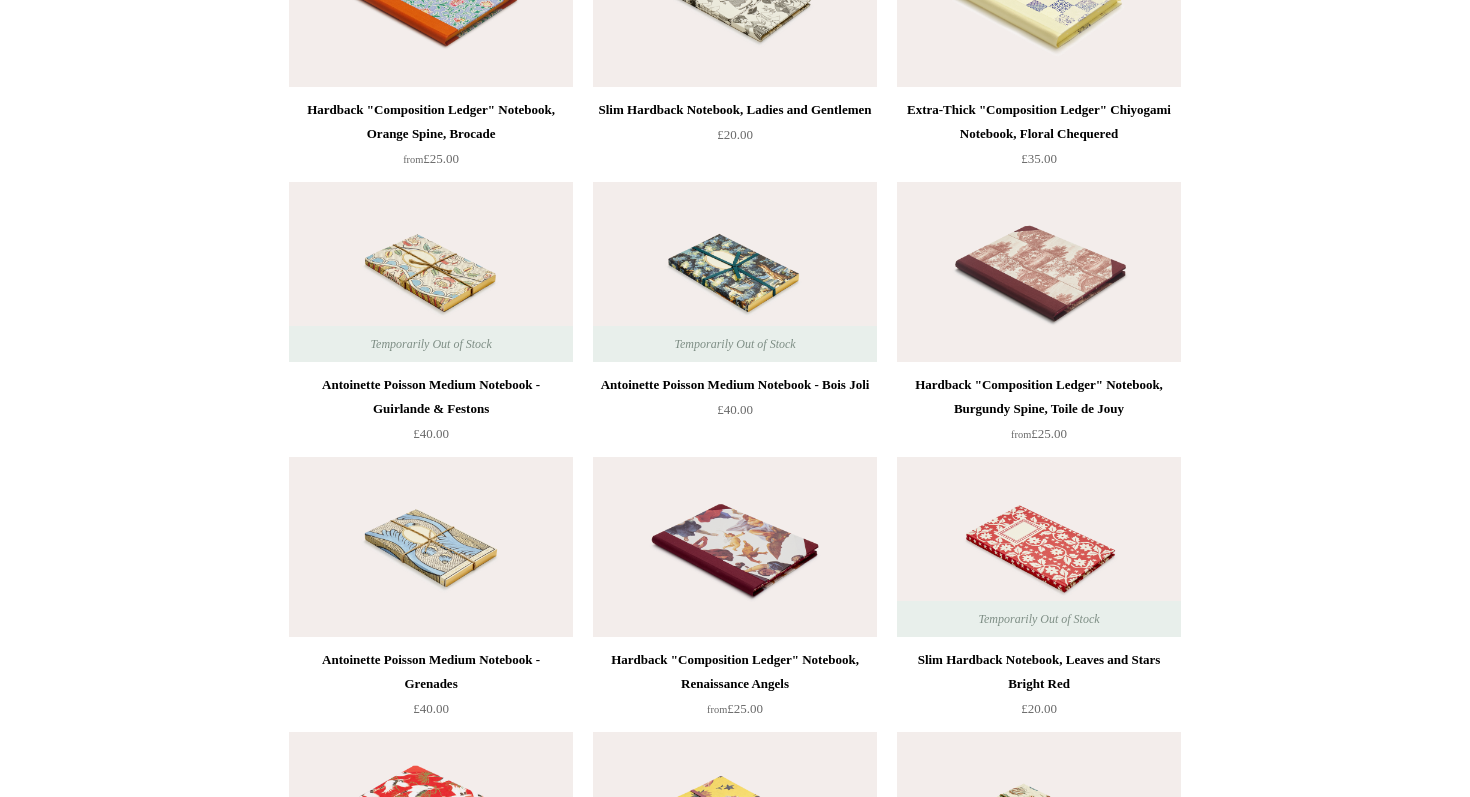 scroll, scrollTop: 9700, scrollLeft: 0, axis: vertical 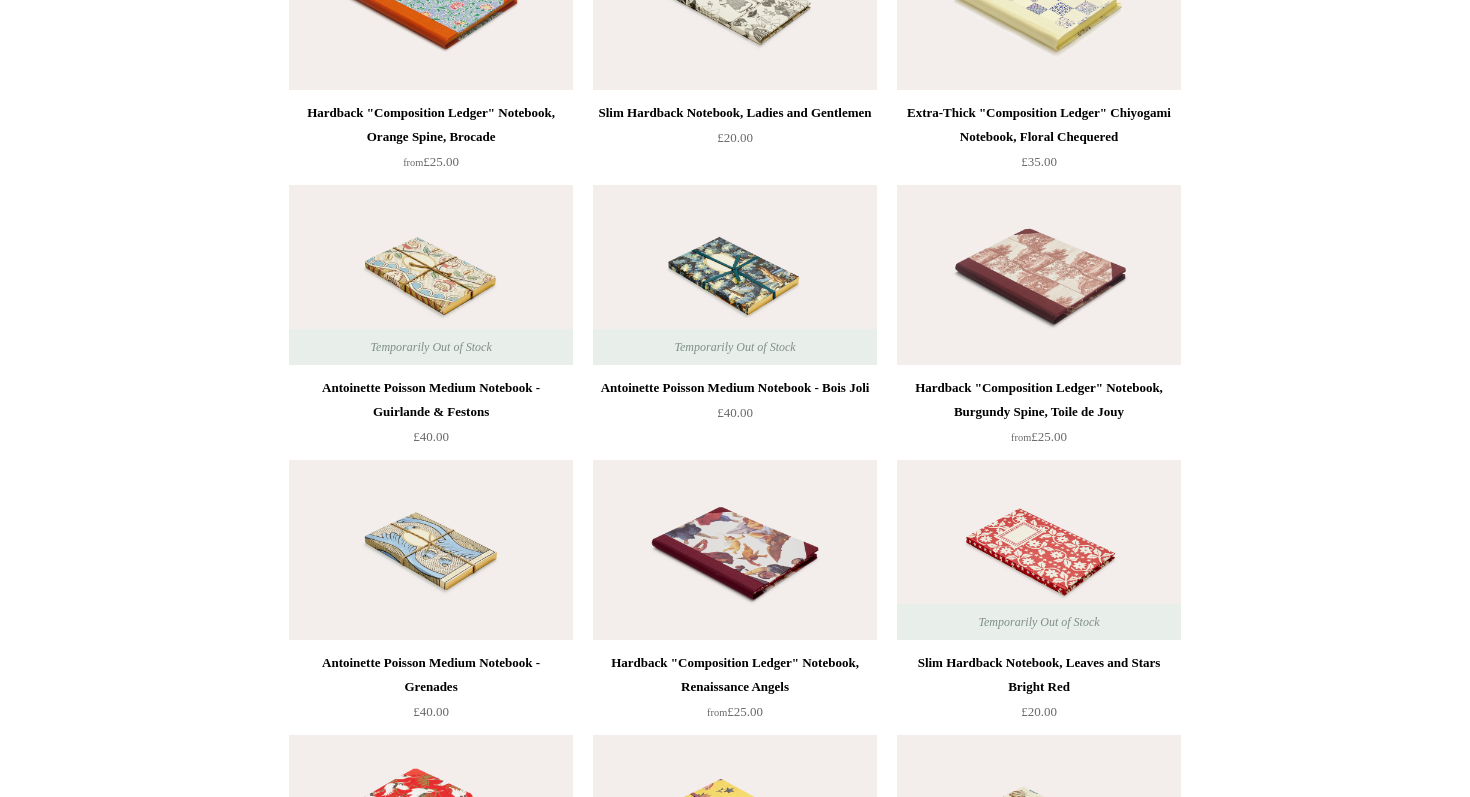 click at bounding box center (735, 550) 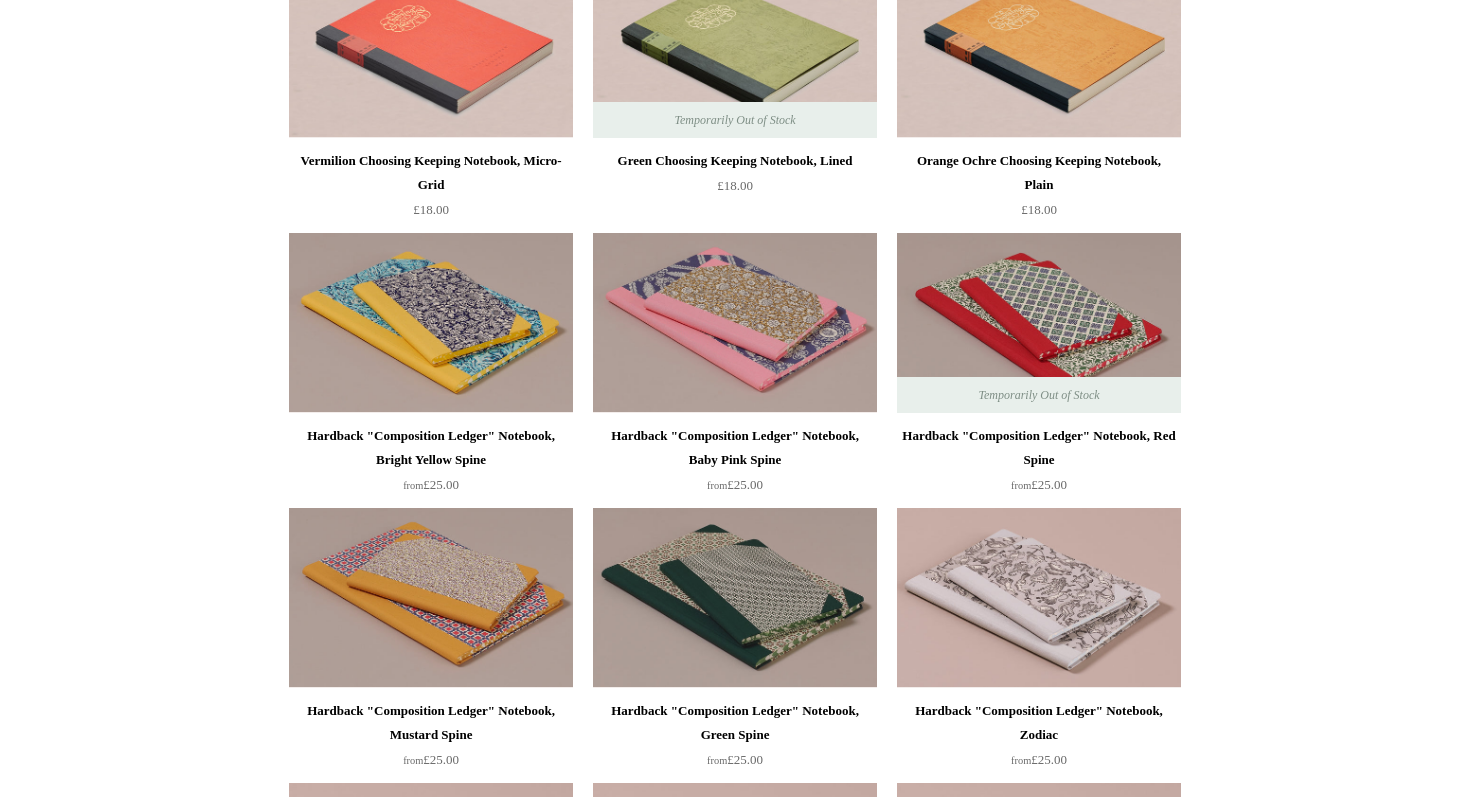 scroll, scrollTop: 0, scrollLeft: 0, axis: both 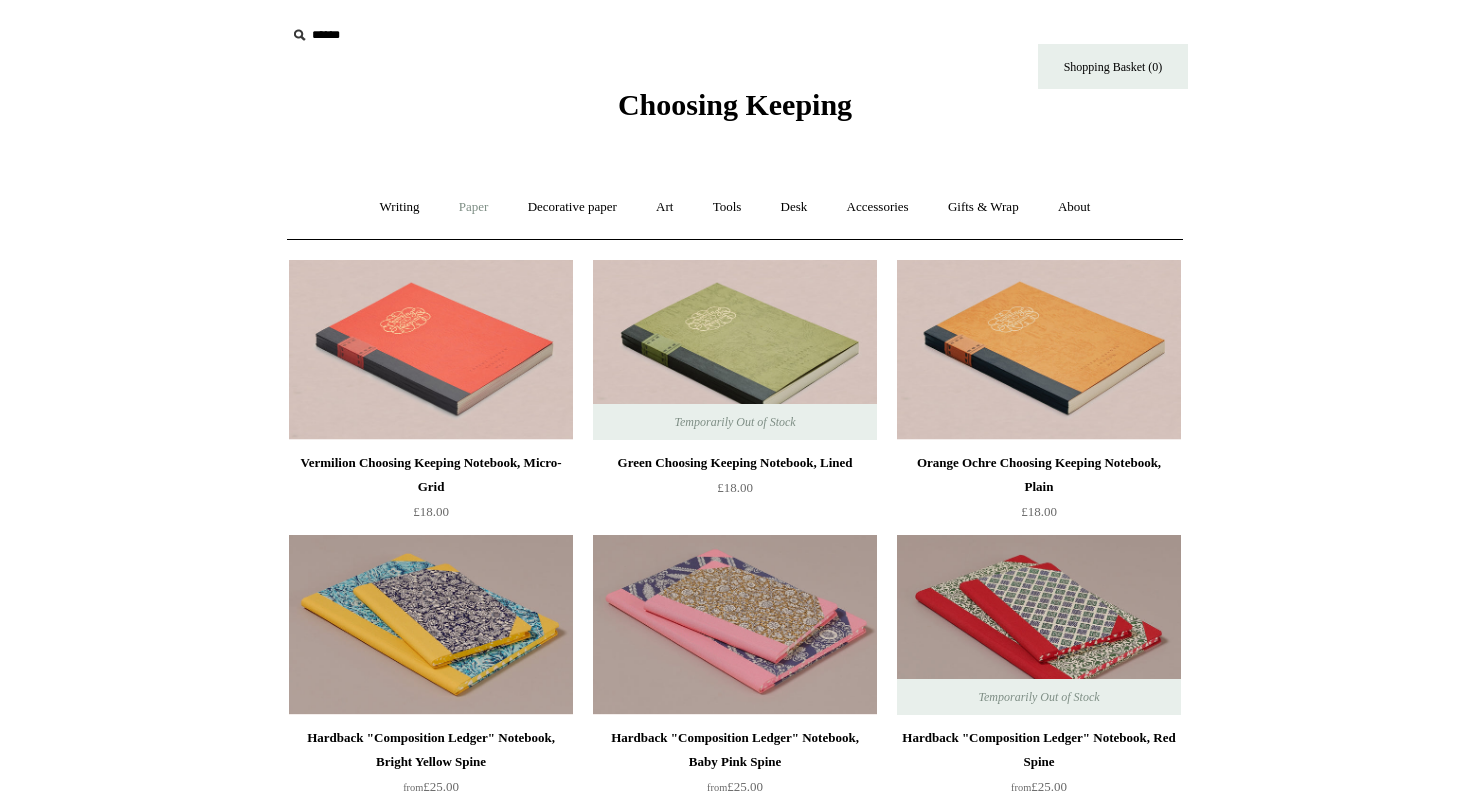 click on "Paper +" at bounding box center (474, 207) 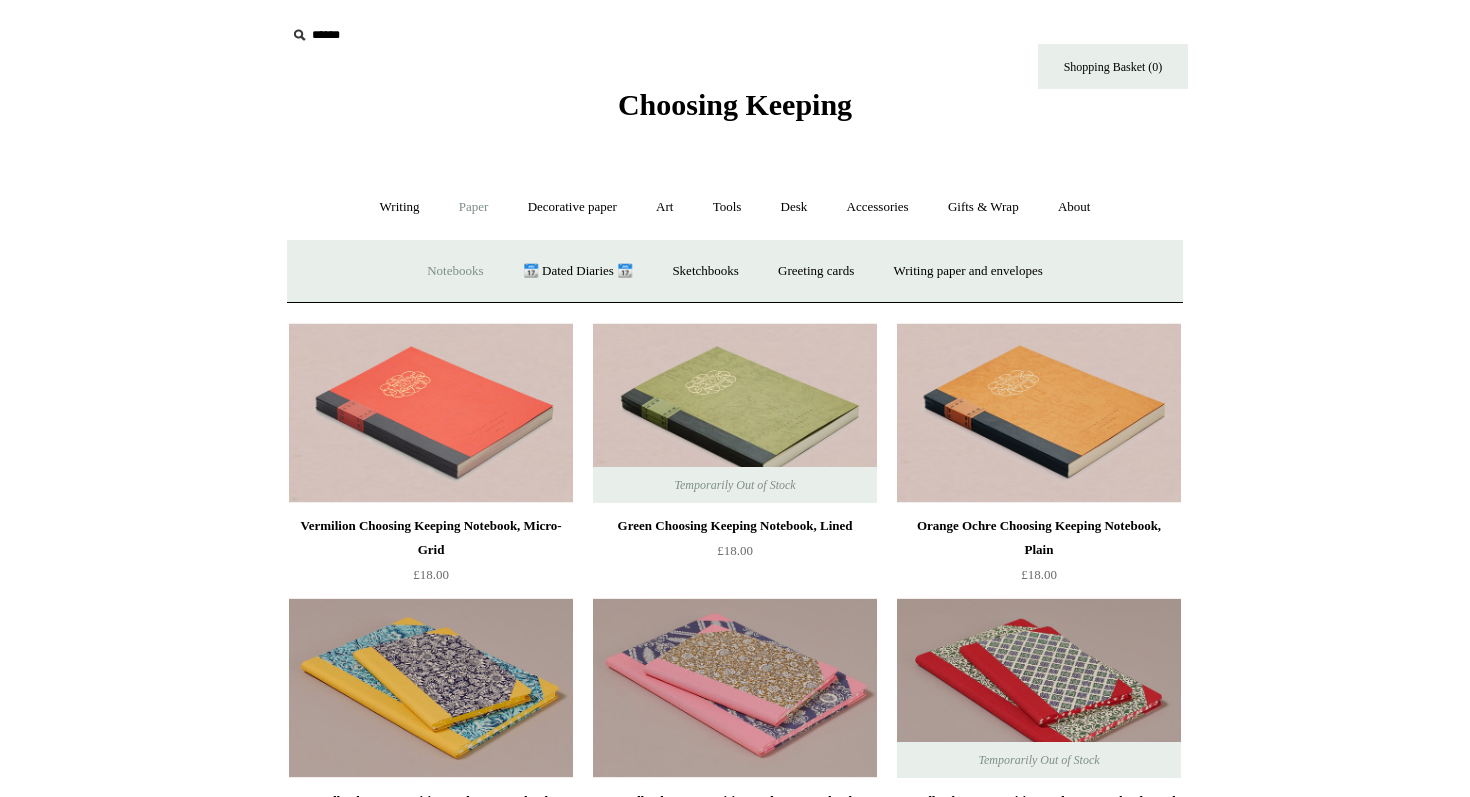 click on "Notebooks +" at bounding box center [455, 271] 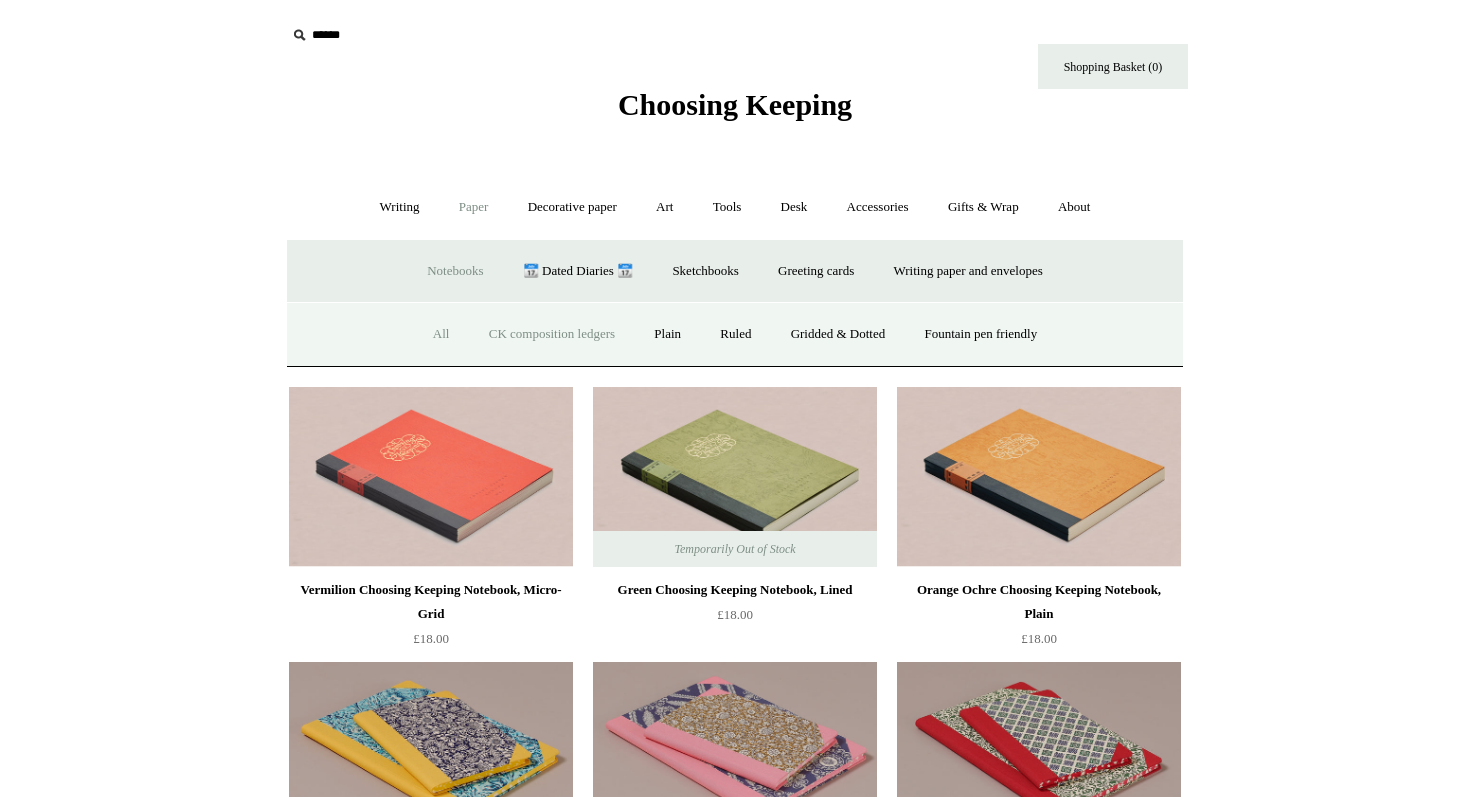 click on "CK composition ledgers" at bounding box center [552, 334] 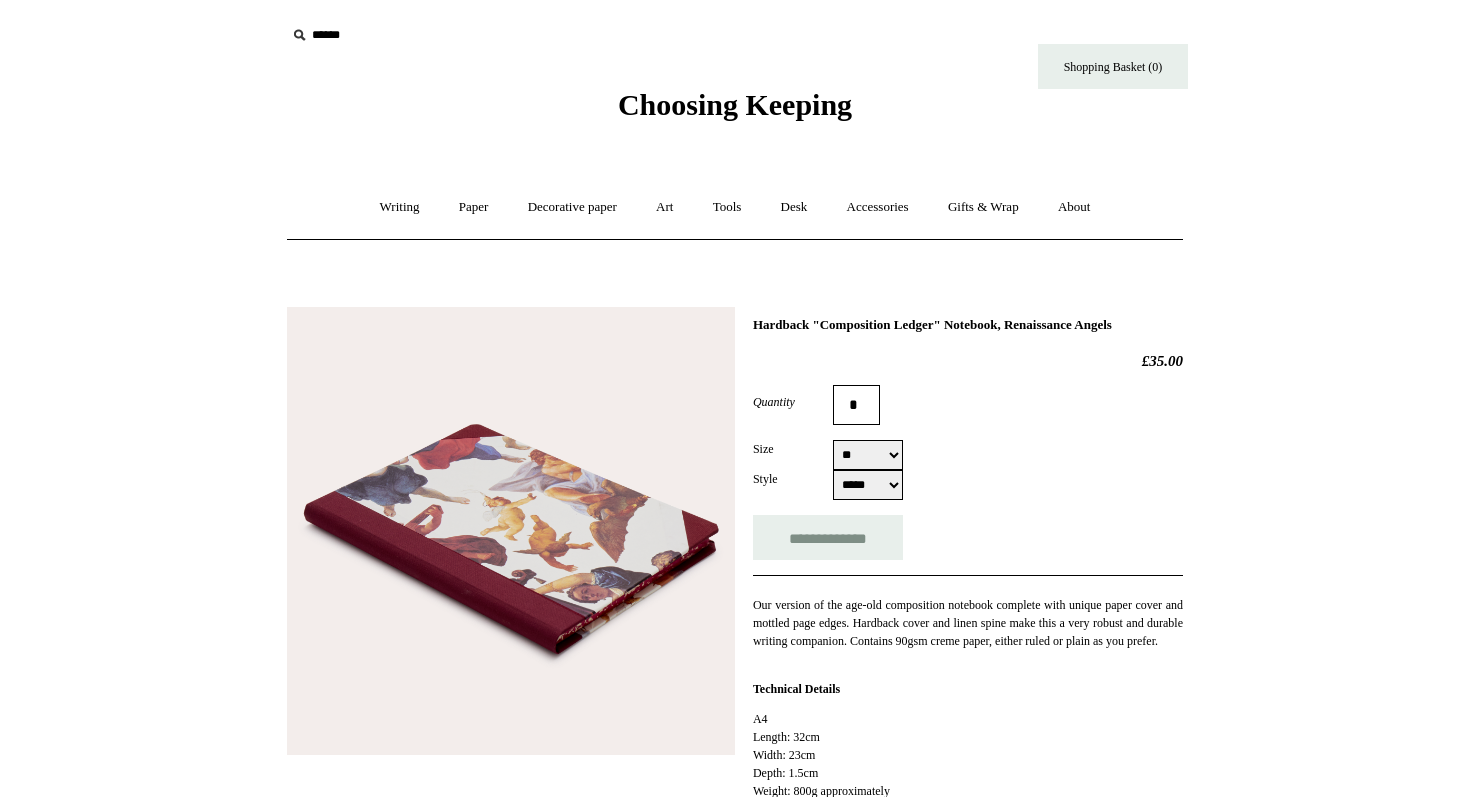 select on "**" 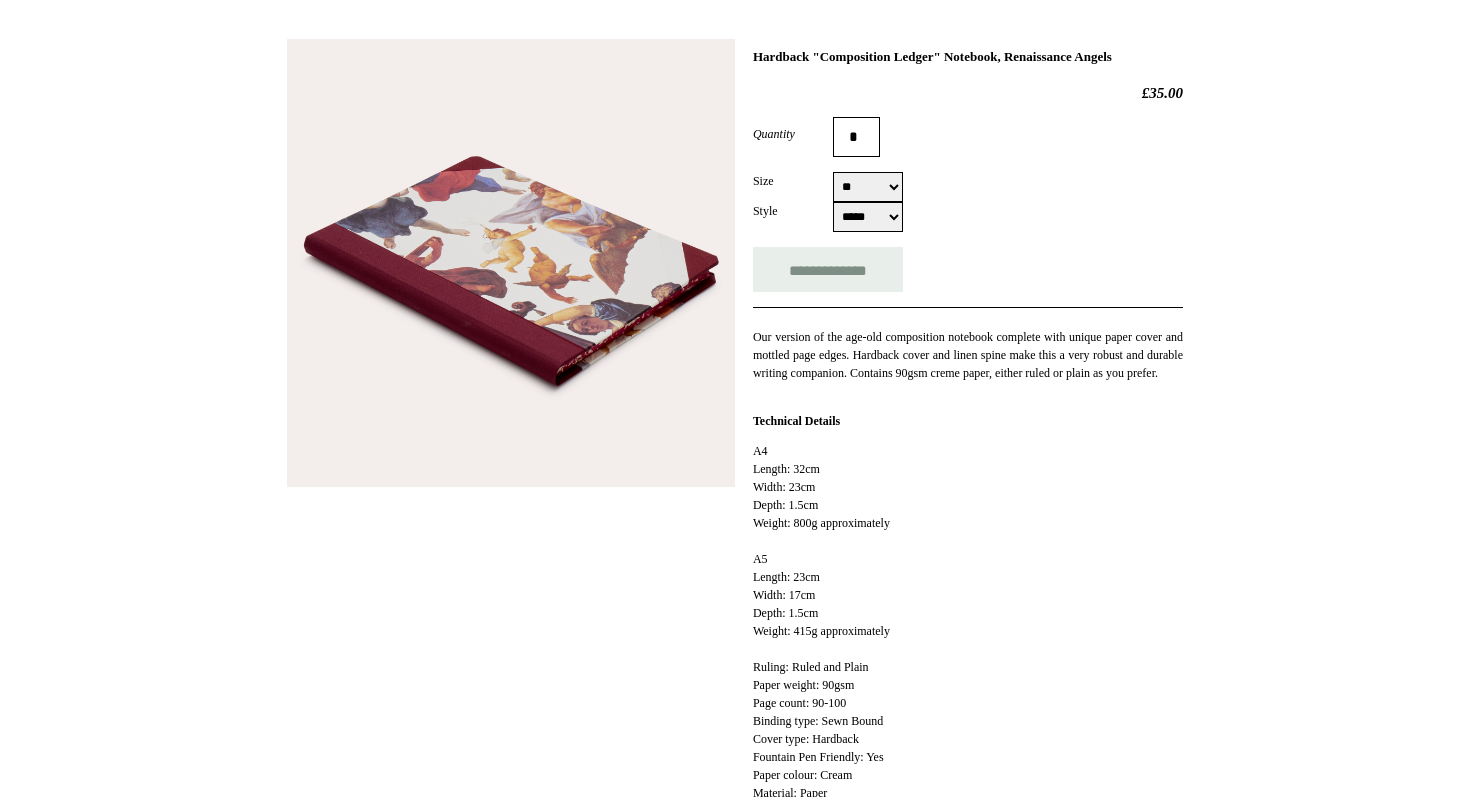 scroll, scrollTop: 158, scrollLeft: 0, axis: vertical 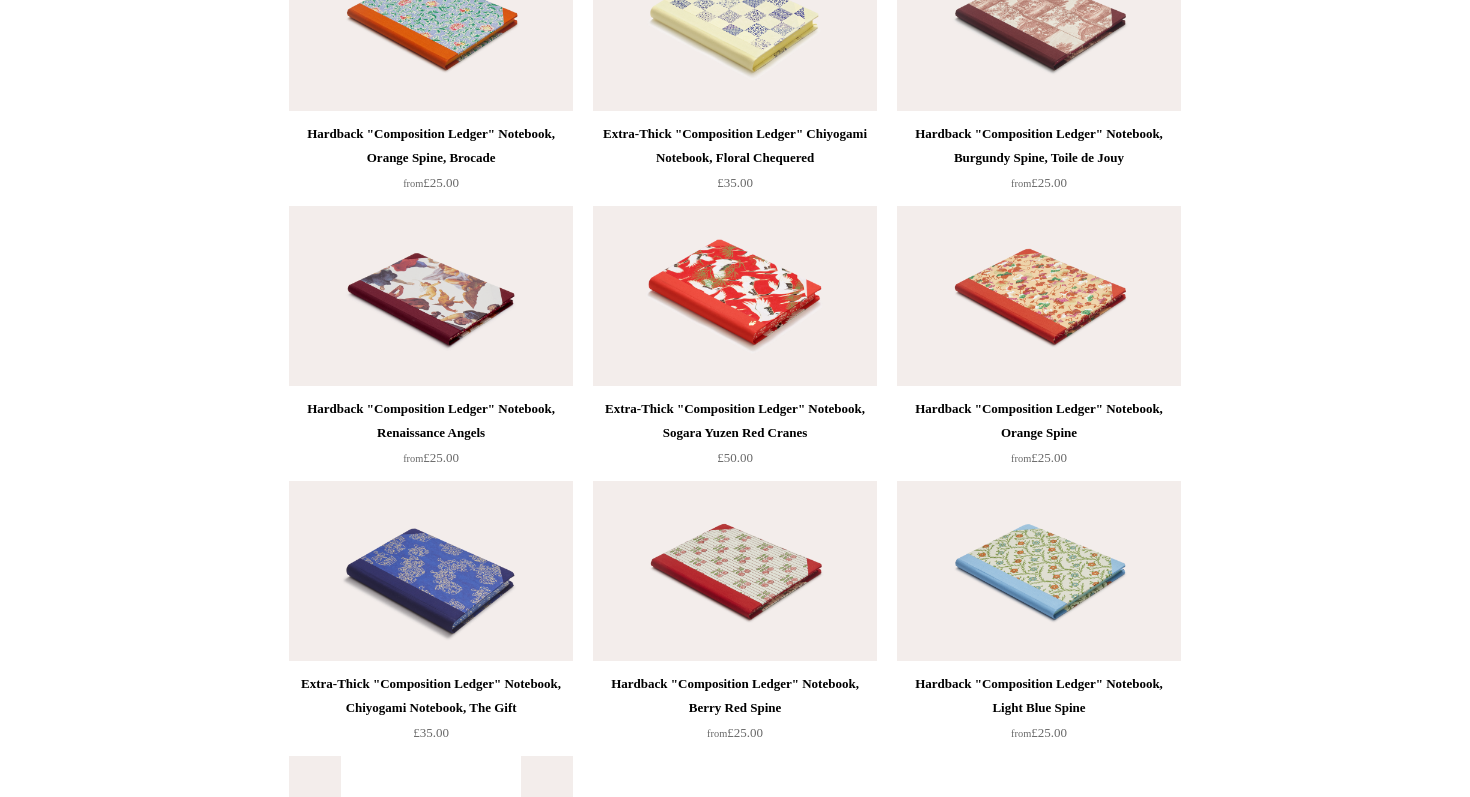 click at bounding box center (431, 296) 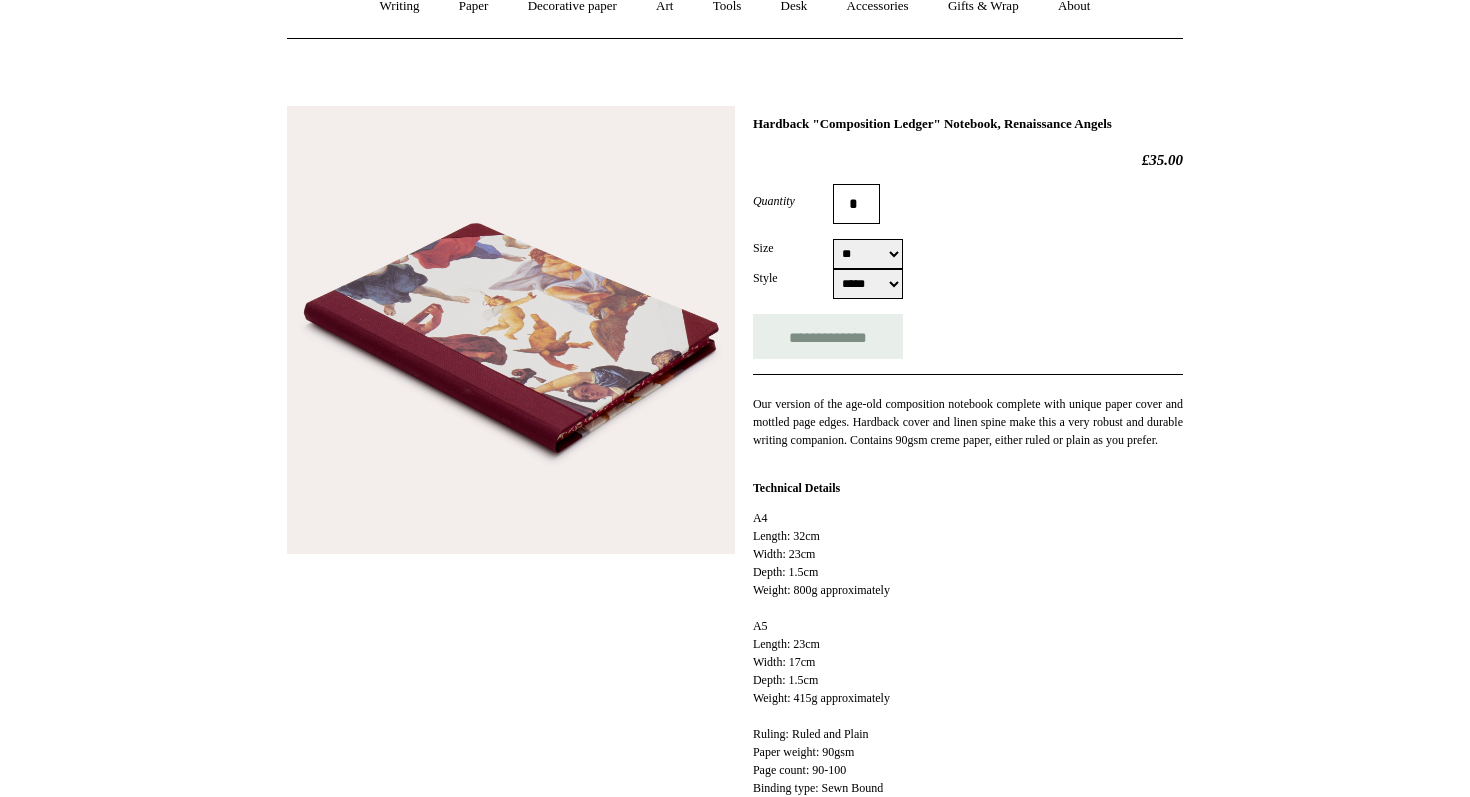 scroll, scrollTop: 255, scrollLeft: 0, axis: vertical 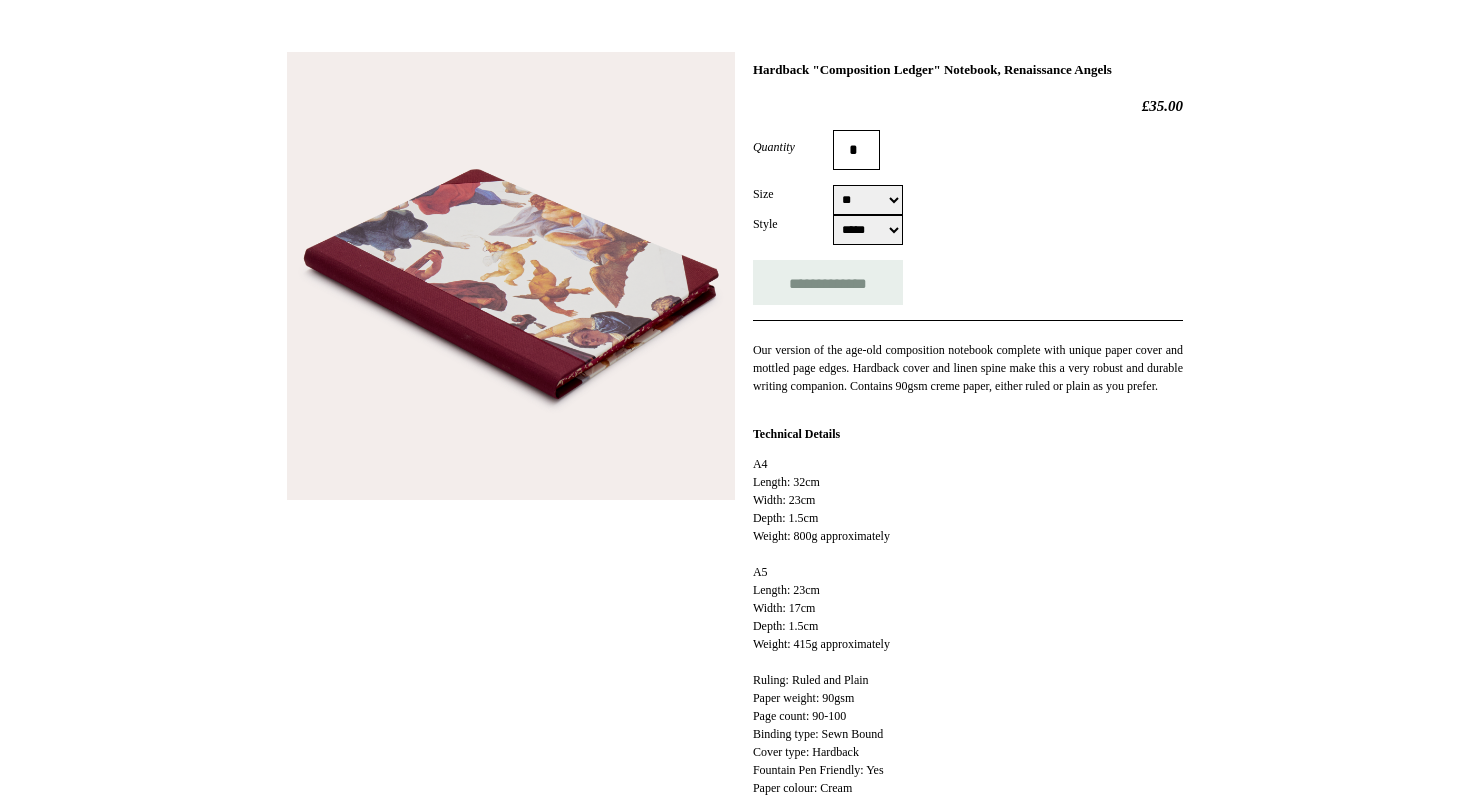 click on "** **" at bounding box center (868, 200) 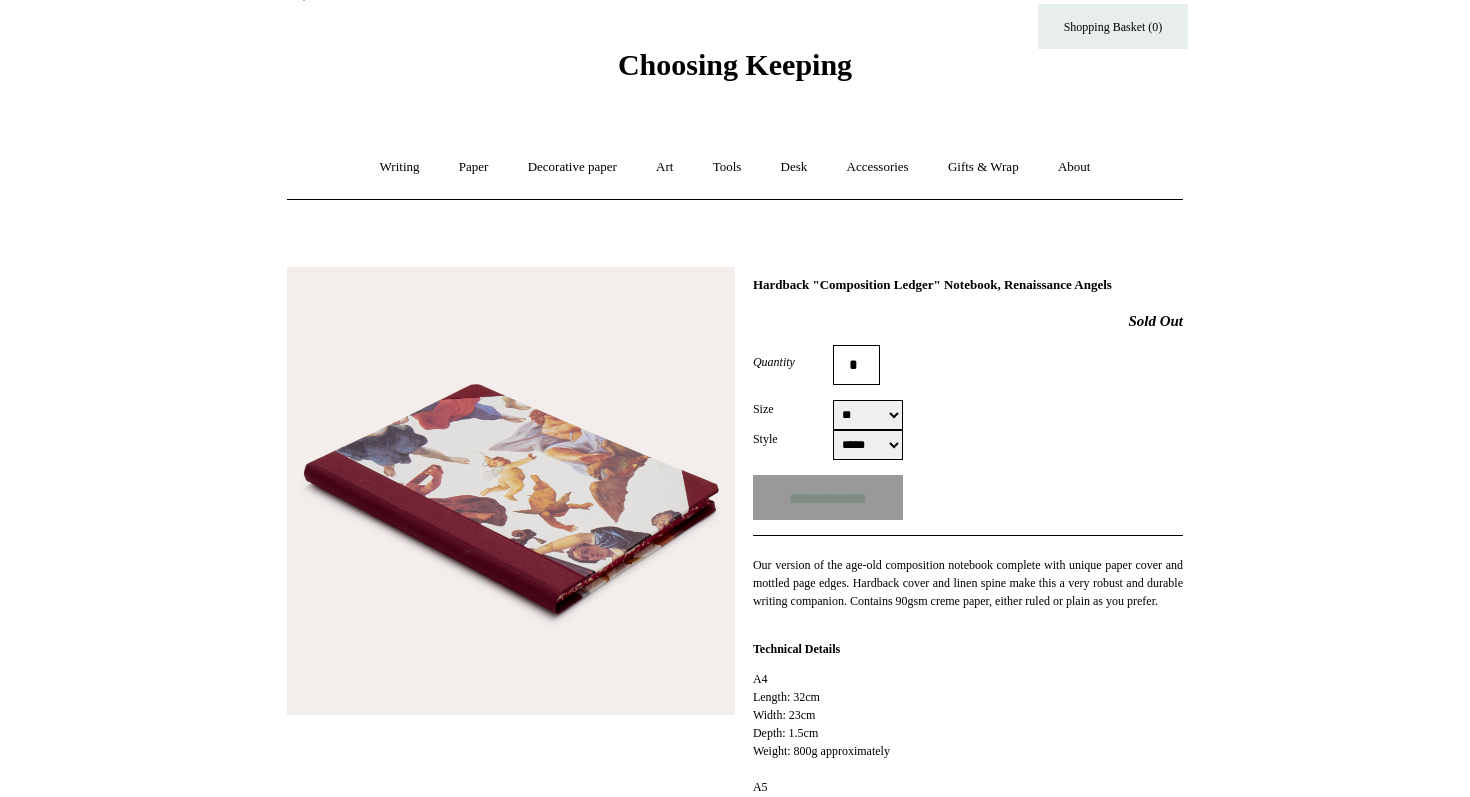 scroll, scrollTop: 0, scrollLeft: 0, axis: both 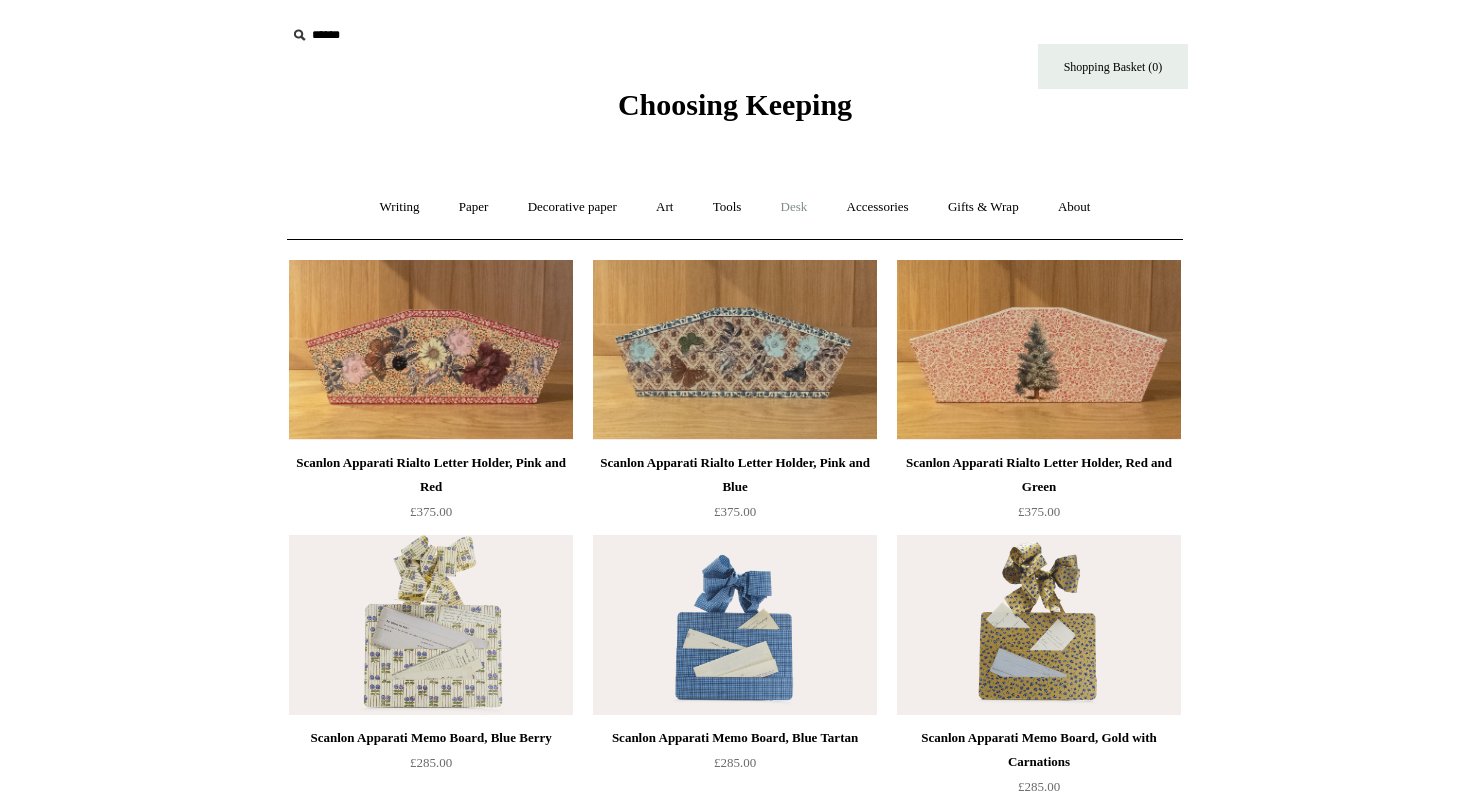 click on "Desk +" at bounding box center (794, 207) 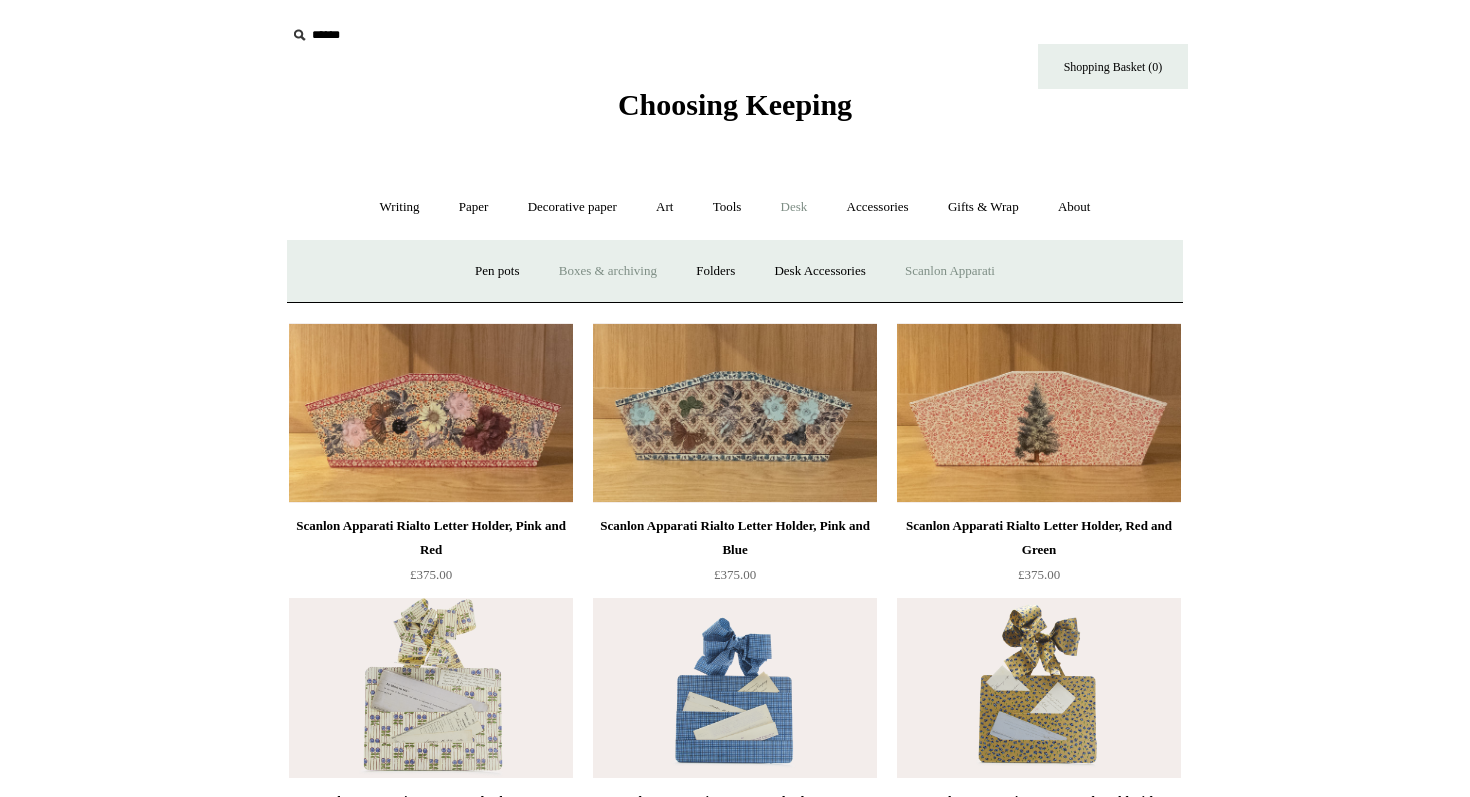 click on "Boxes & archiving" at bounding box center [608, 271] 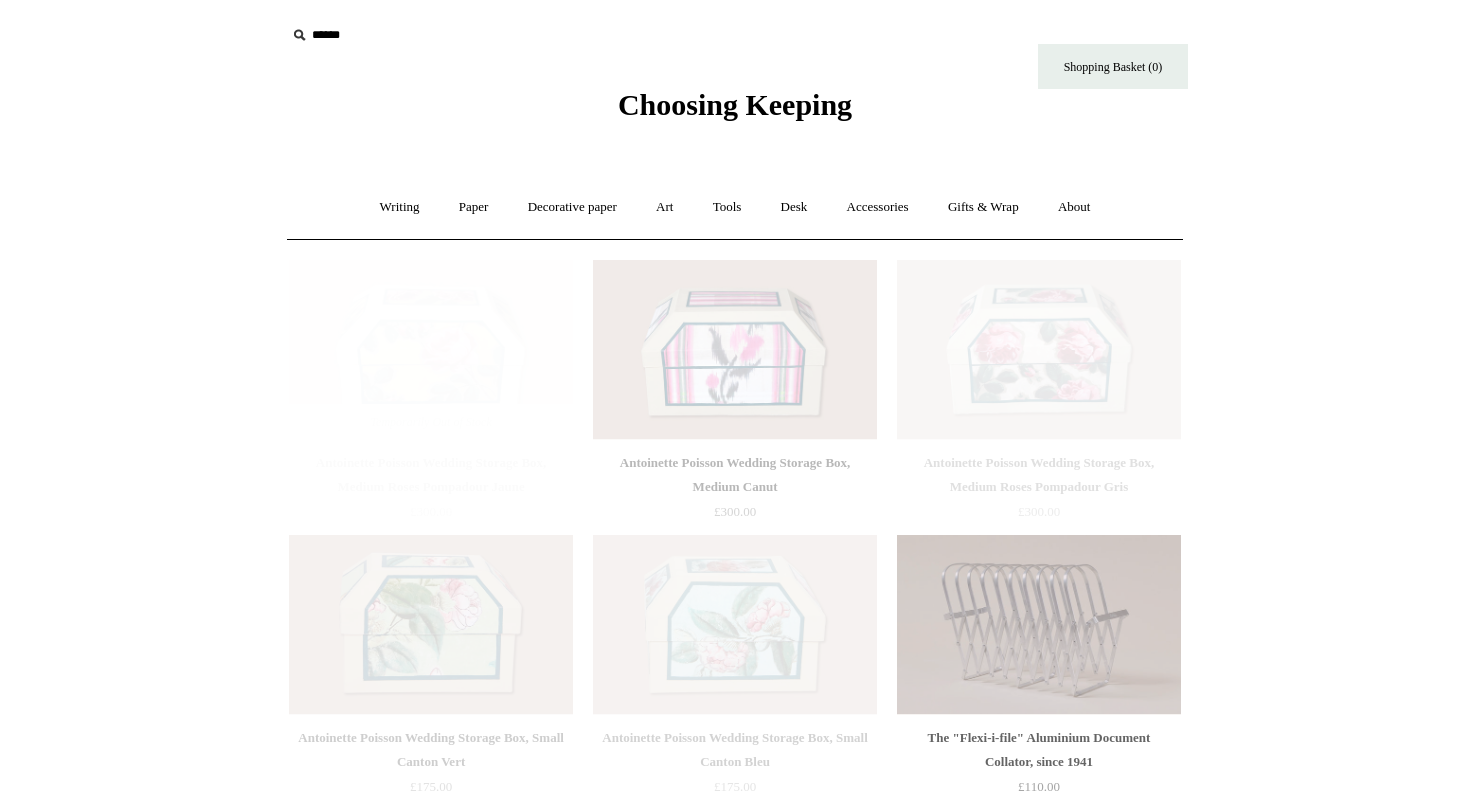scroll, scrollTop: 0, scrollLeft: 0, axis: both 